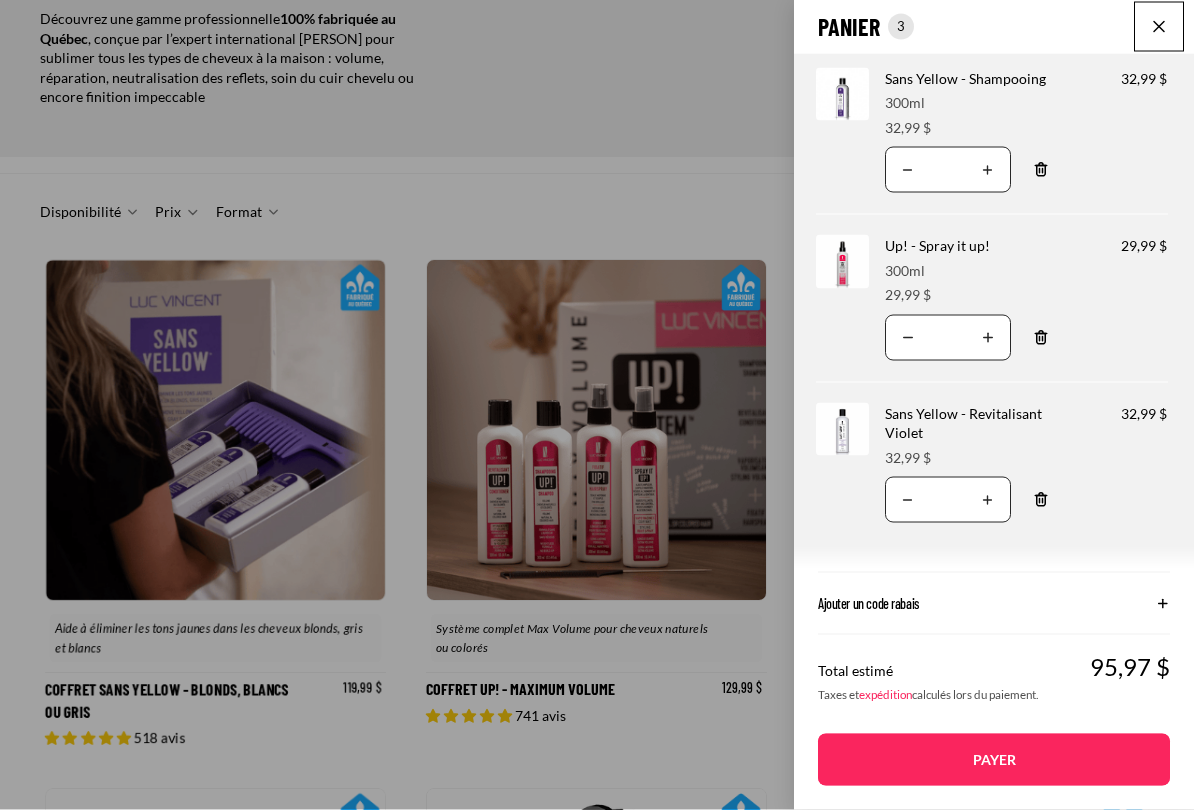 scroll, scrollTop: 287, scrollLeft: 0, axis: vertical 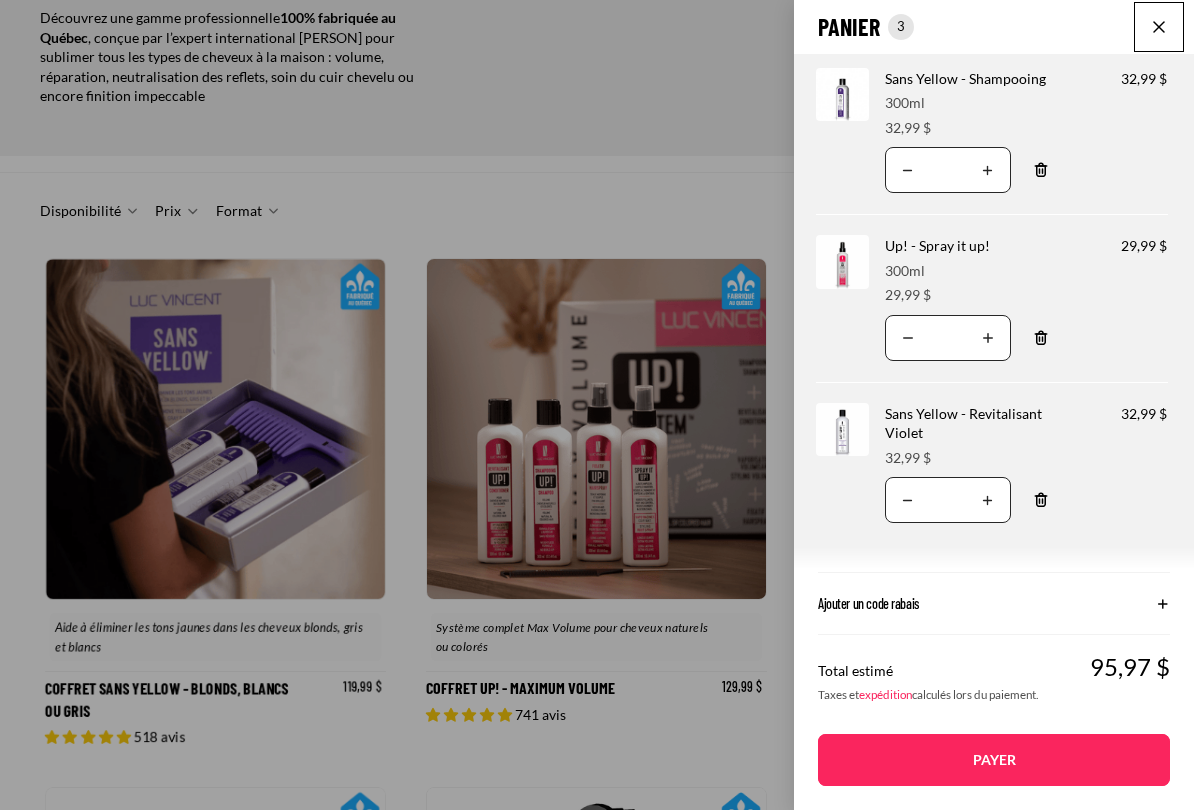 click on "Remove" at bounding box center (1041, 170) 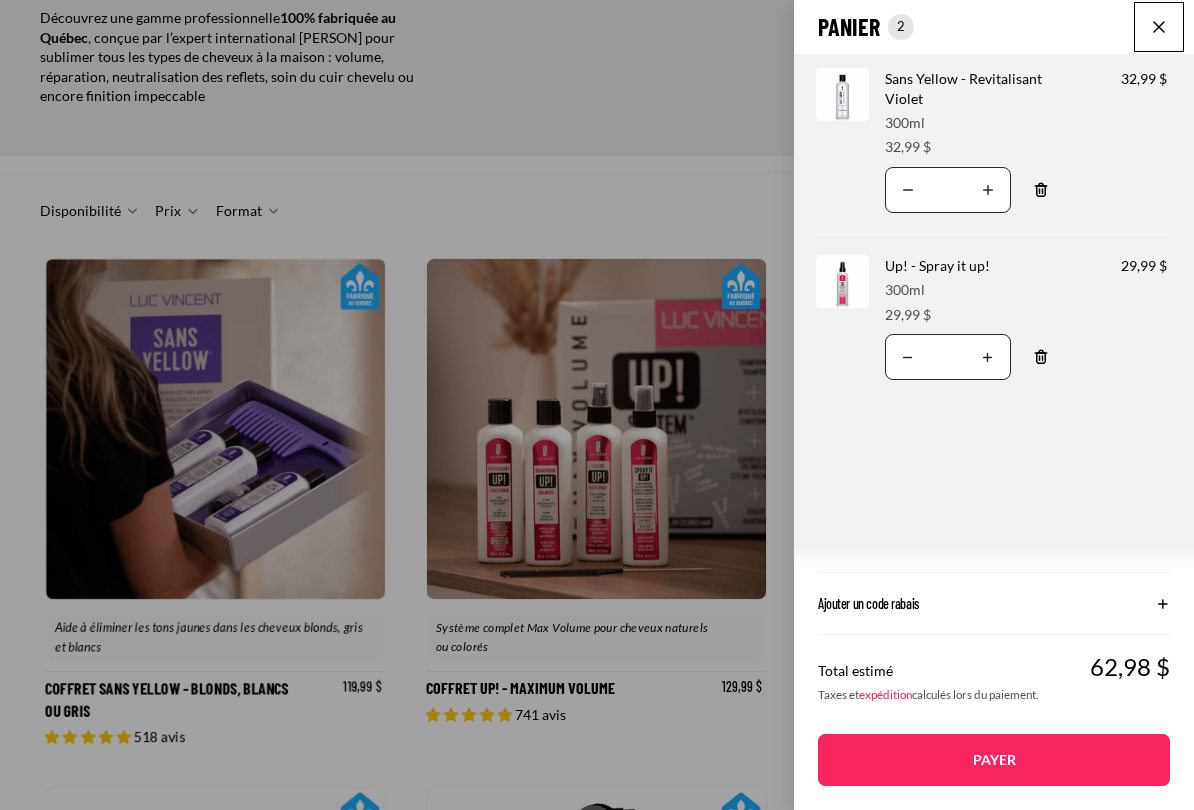 click on "Remove" at bounding box center [1041, 190] 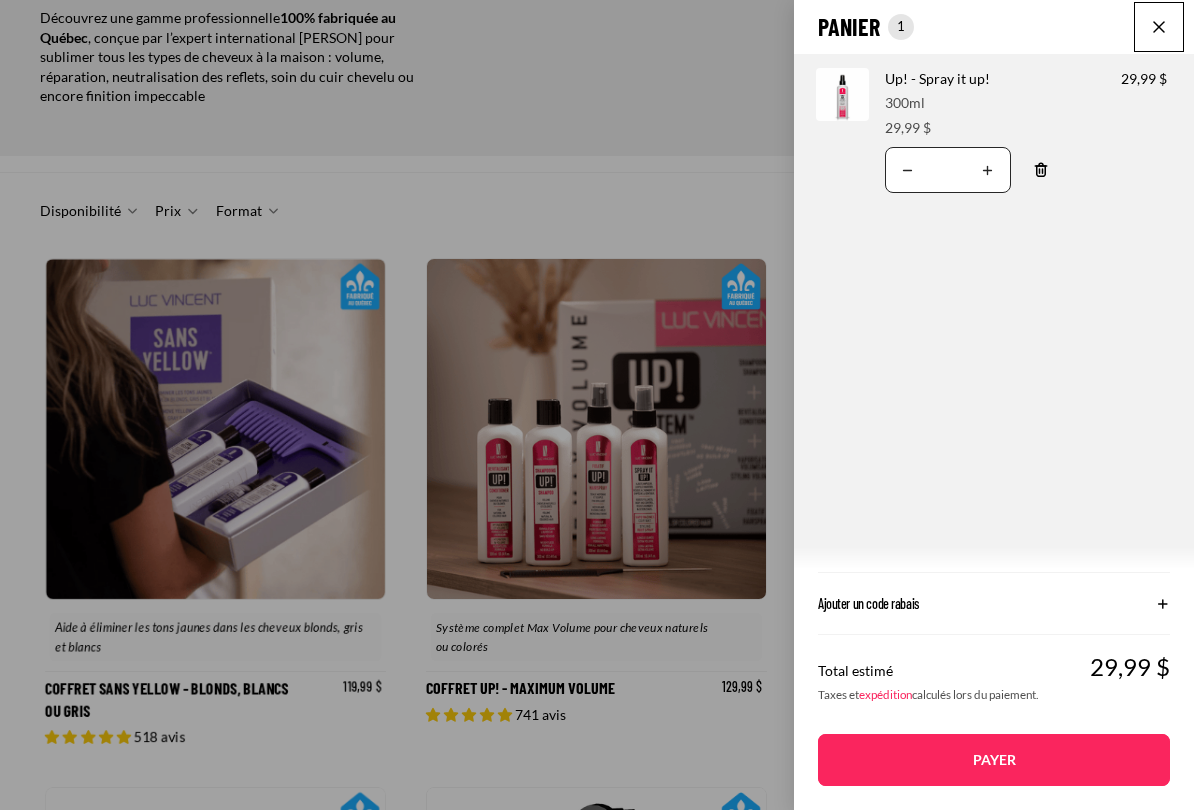 click on "Remove" at bounding box center (1041, 170) 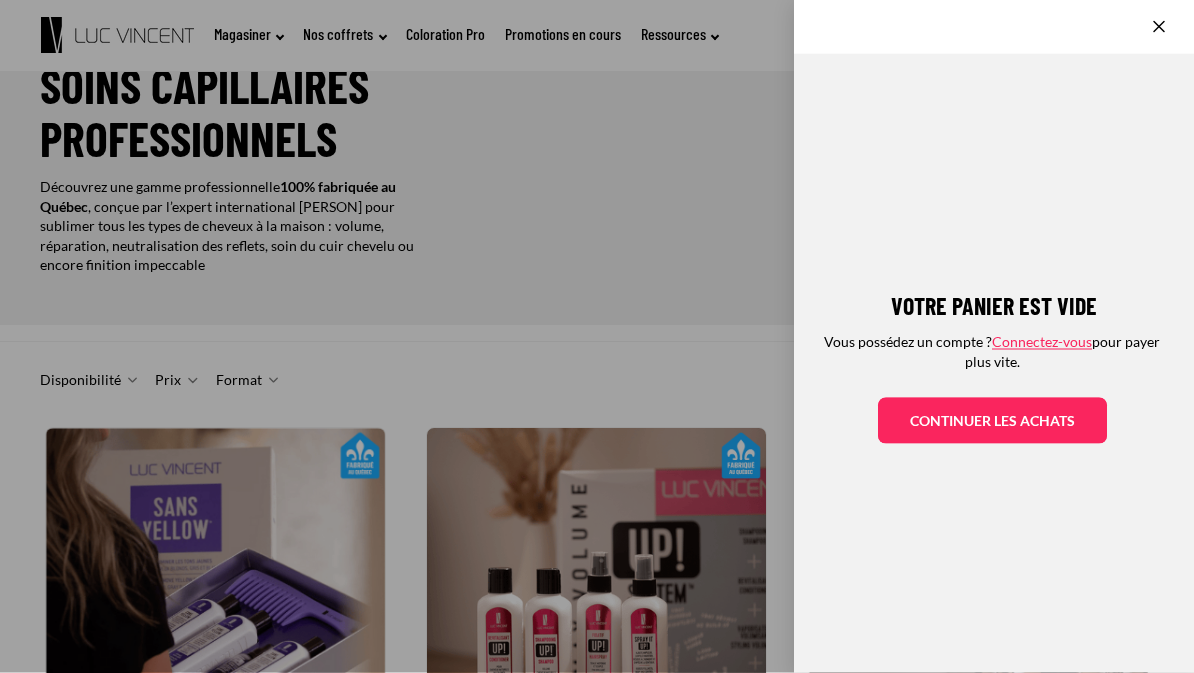 scroll, scrollTop: 0, scrollLeft: 0, axis: both 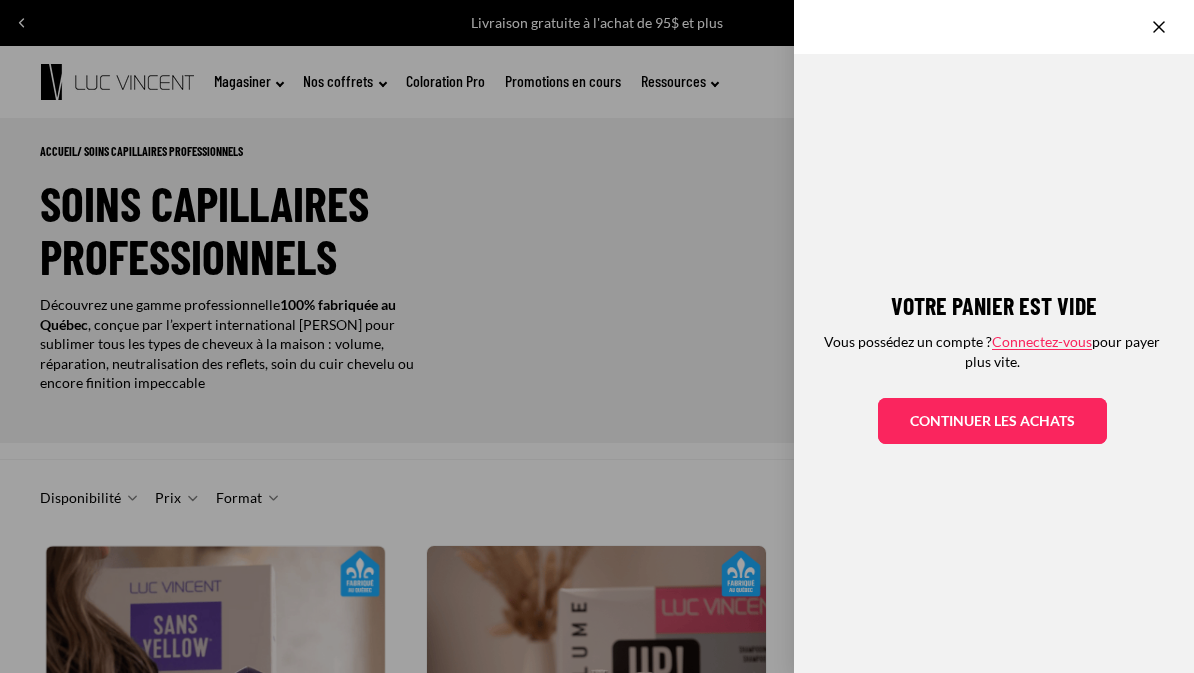 click on "Votre panier est vide
Vous possédez un compte ?  Connectez-vous  pour payer plus vite.
Continuer les achats" 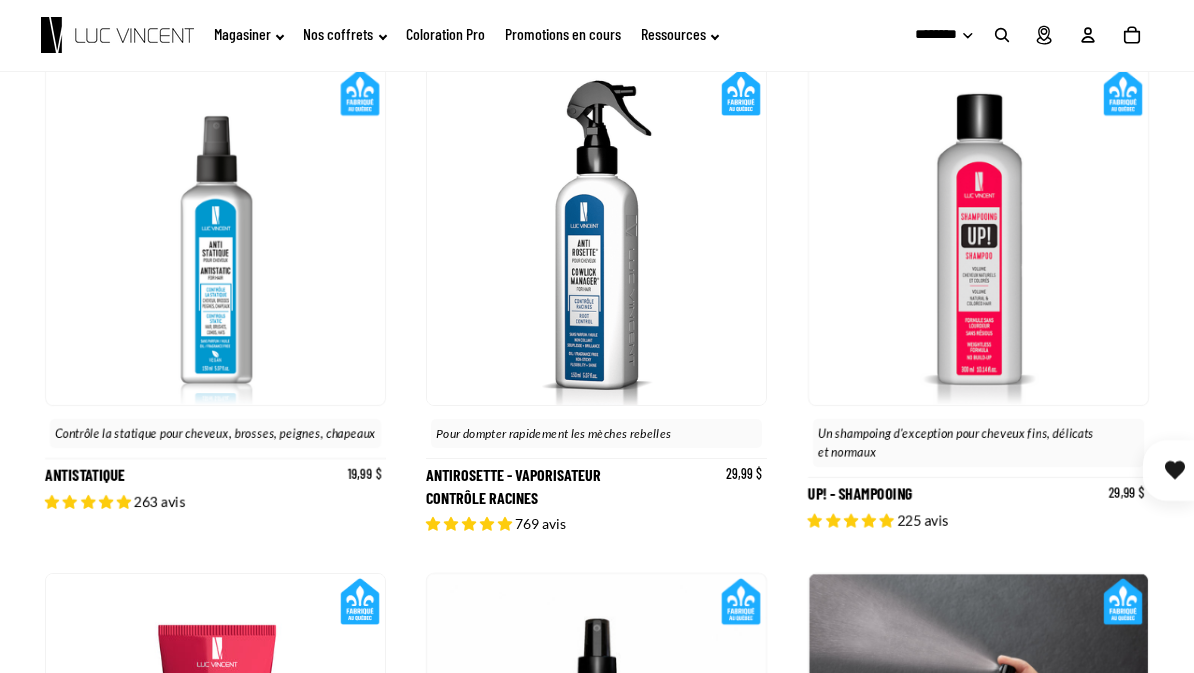 scroll, scrollTop: 1010, scrollLeft: 0, axis: vertical 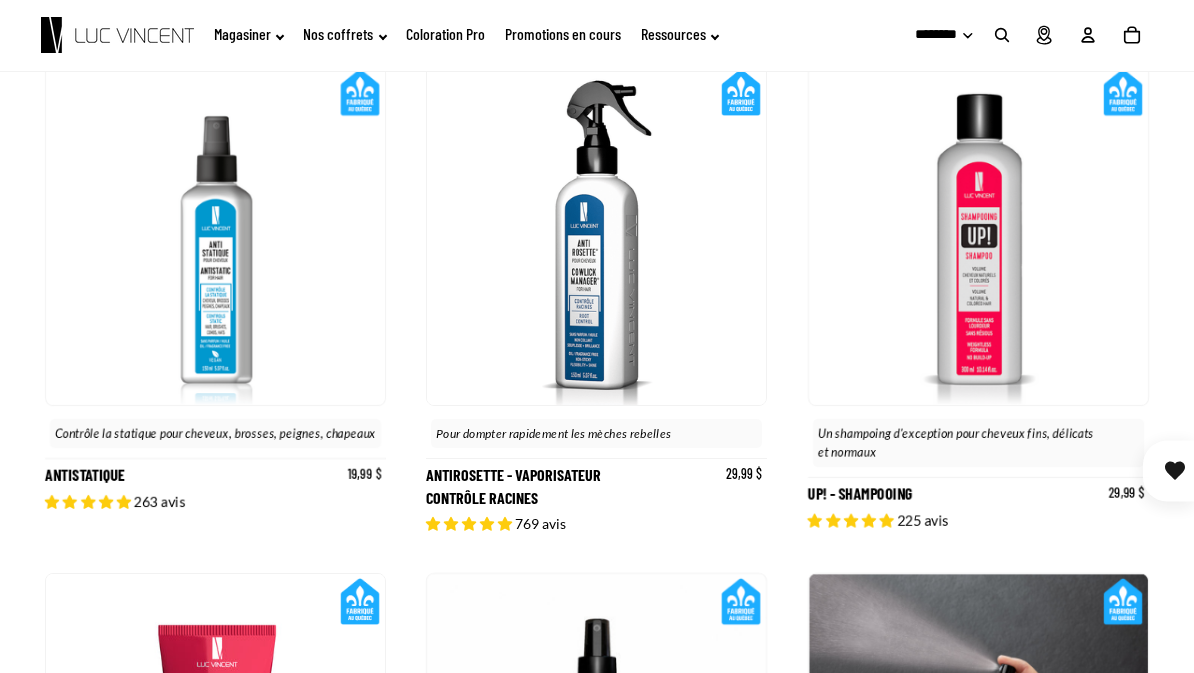click on "Promotions en cours" 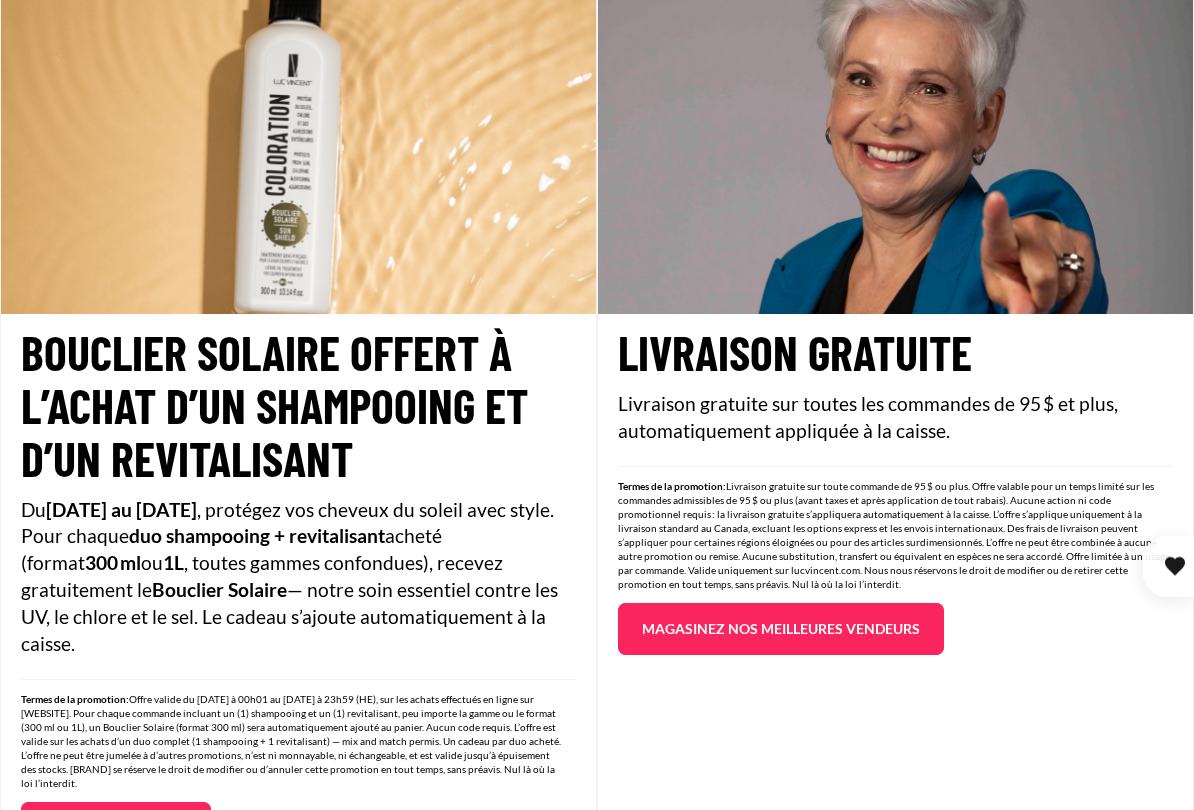 scroll, scrollTop: 1413, scrollLeft: 0, axis: vertical 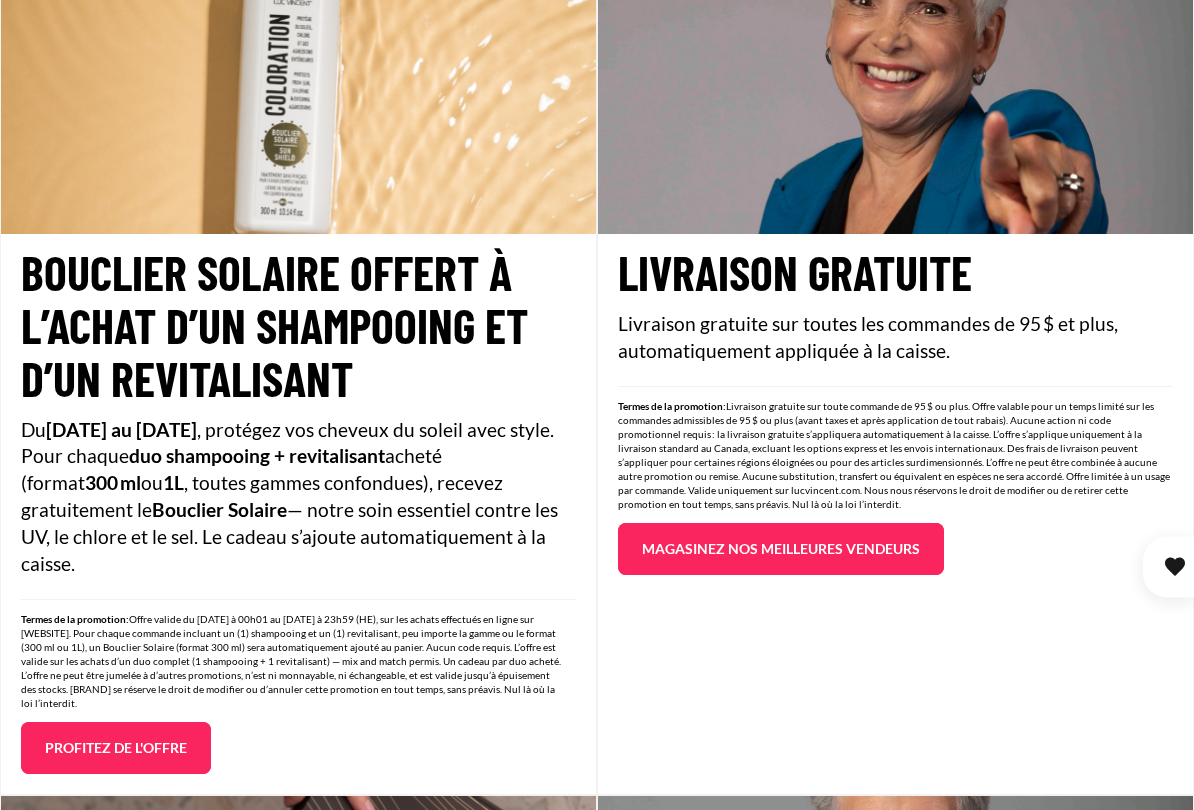 click on "Profitez de l'offre" at bounding box center (116, 748) 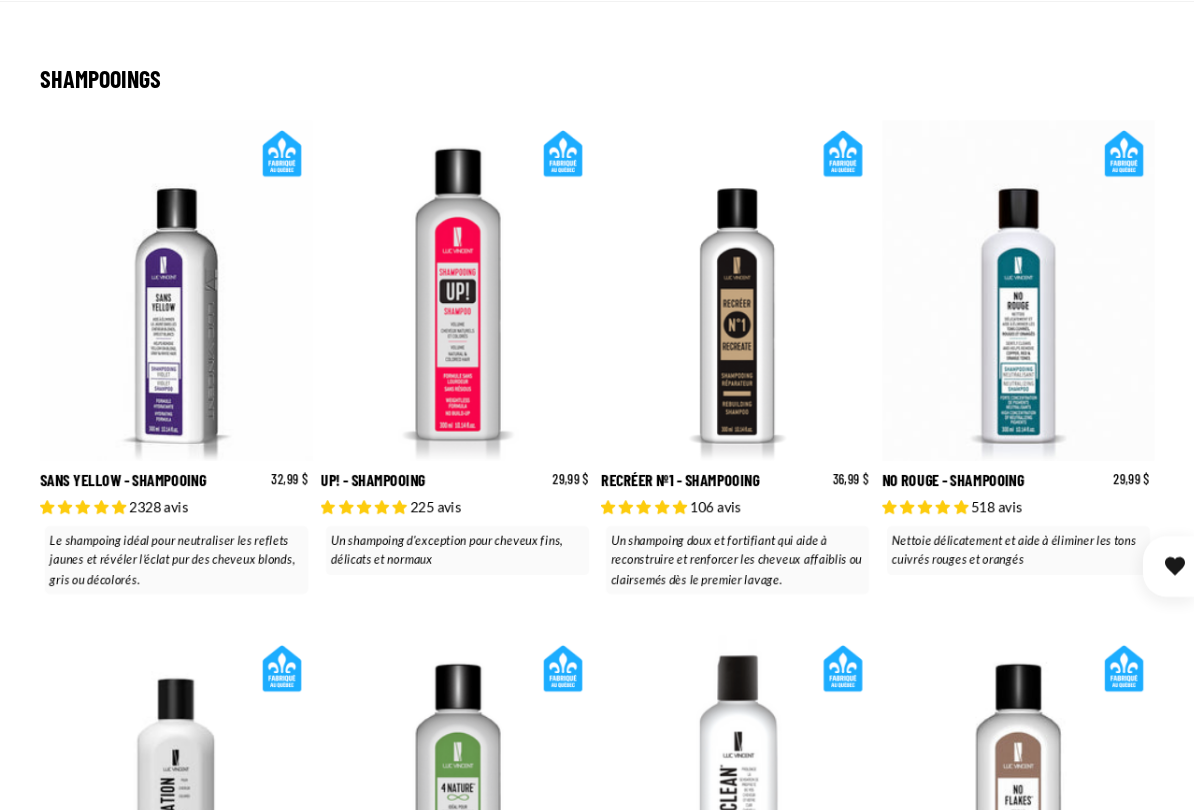 scroll, scrollTop: 715, scrollLeft: 0, axis: vertical 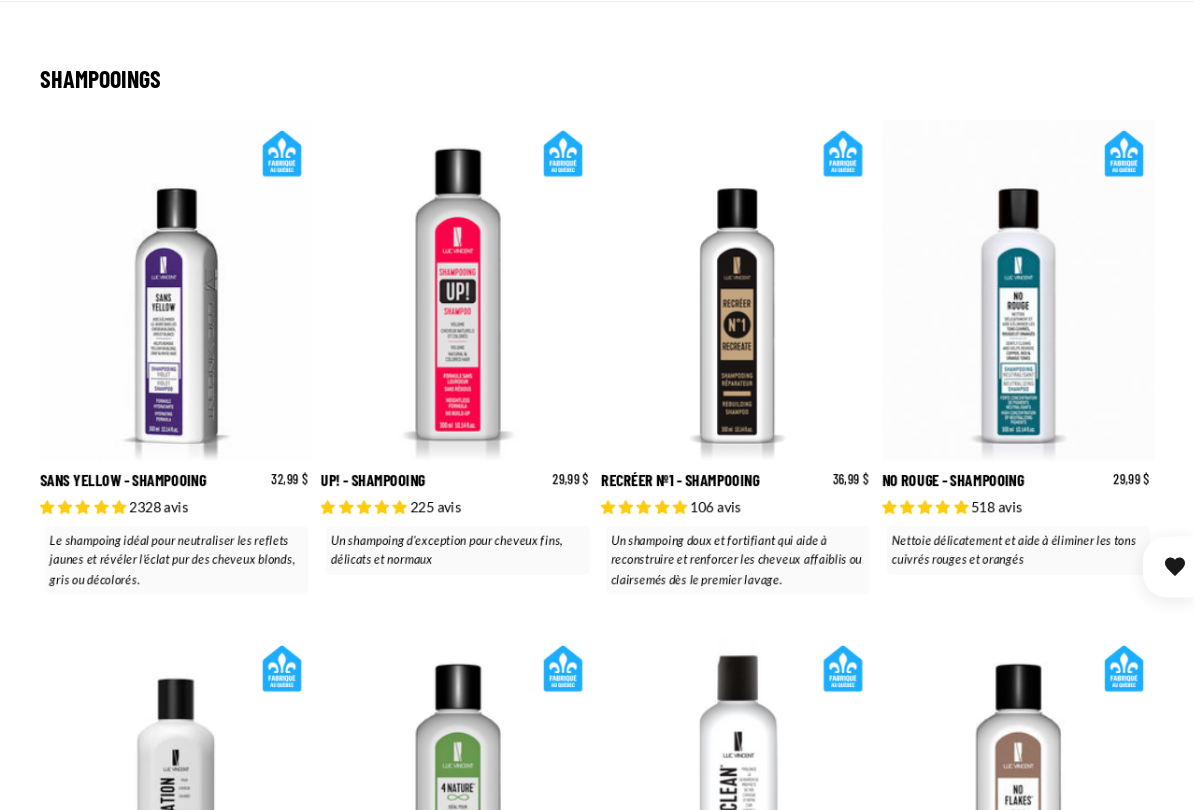 click on "Sans Yellow - Shampooing" at bounding box center [176, 359] 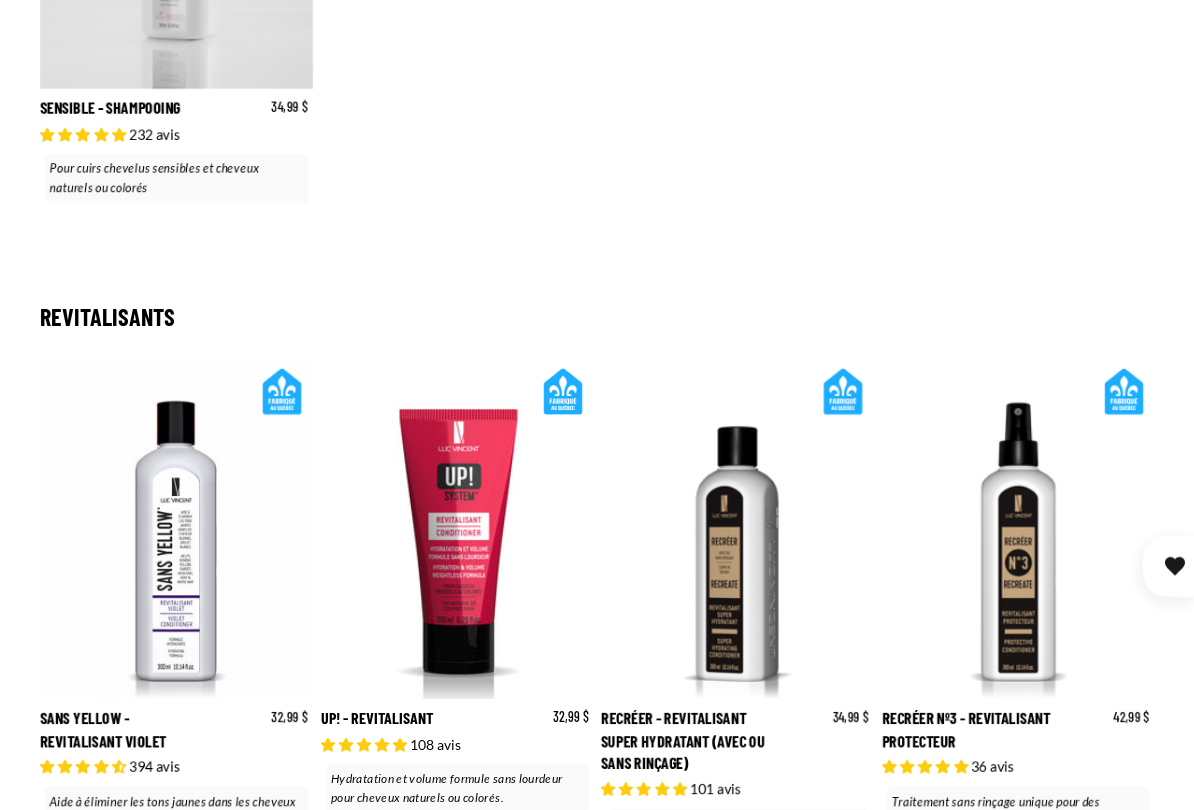 scroll, scrollTop: 2239, scrollLeft: 0, axis: vertical 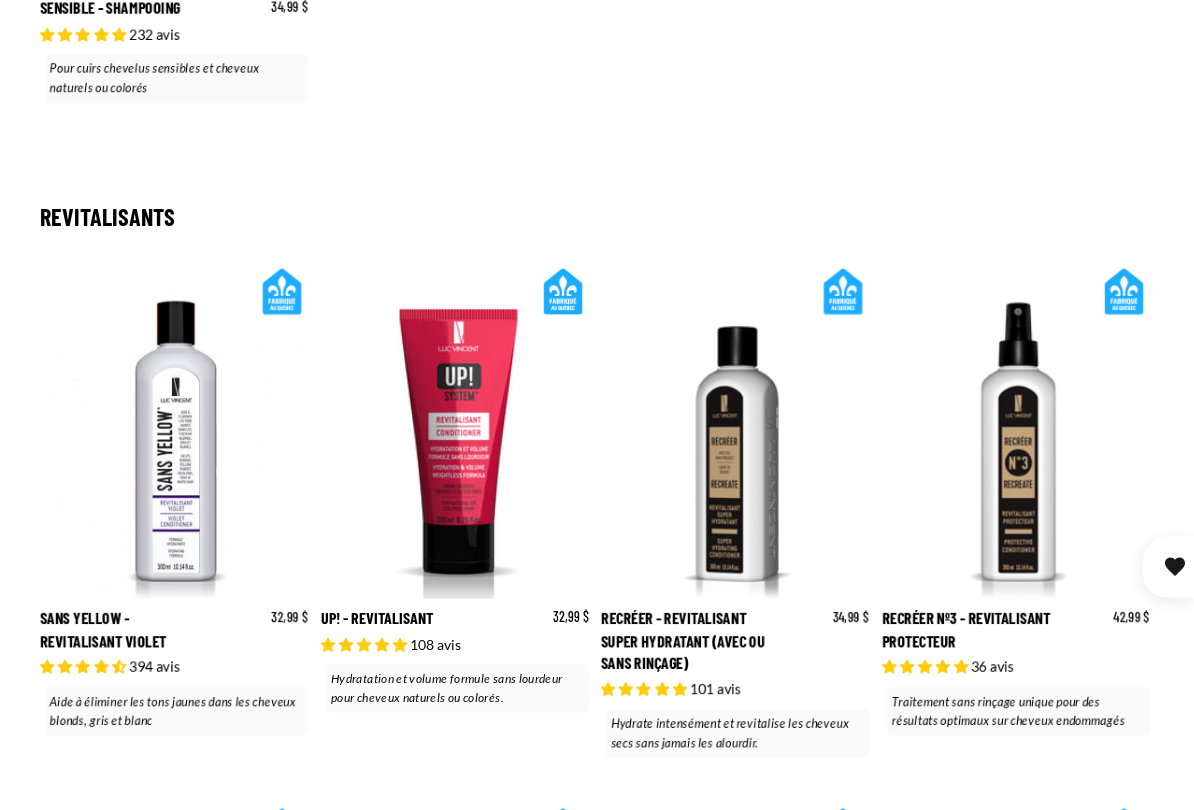 click on "Sans Yellow - Revitalisant Violet" at bounding box center [176, 510] 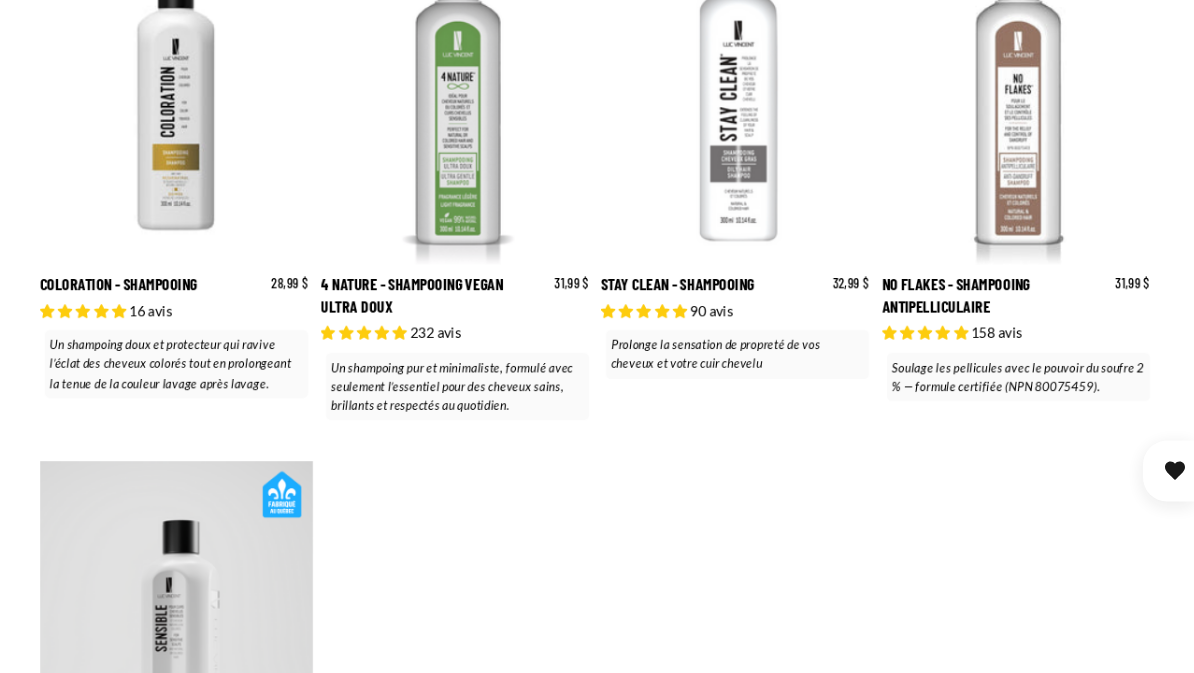 scroll, scrollTop: 1417, scrollLeft: 0, axis: vertical 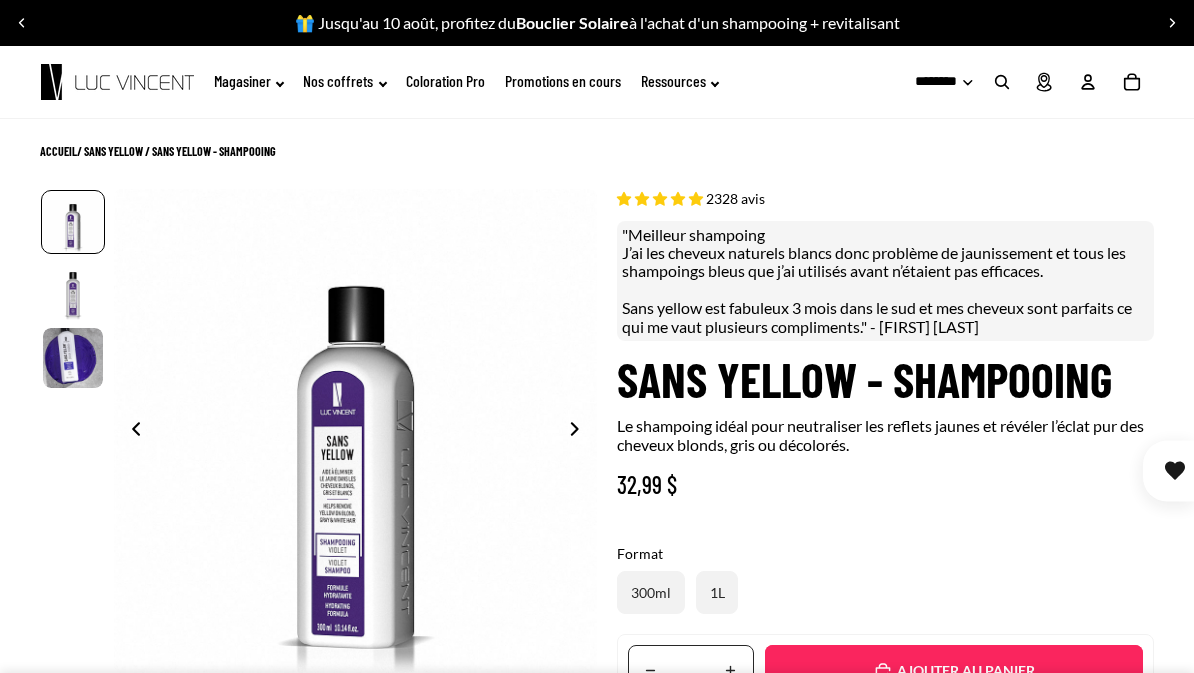select on "**********" 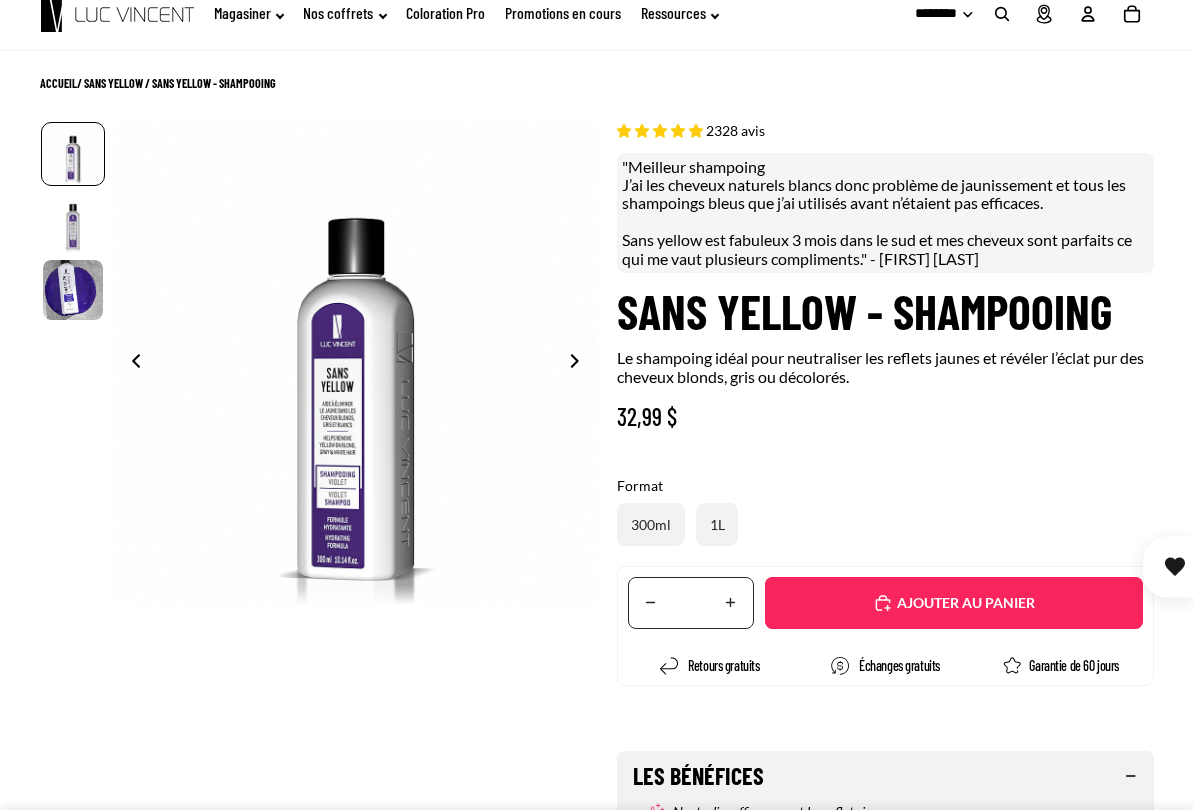scroll, scrollTop: 72, scrollLeft: 0, axis: vertical 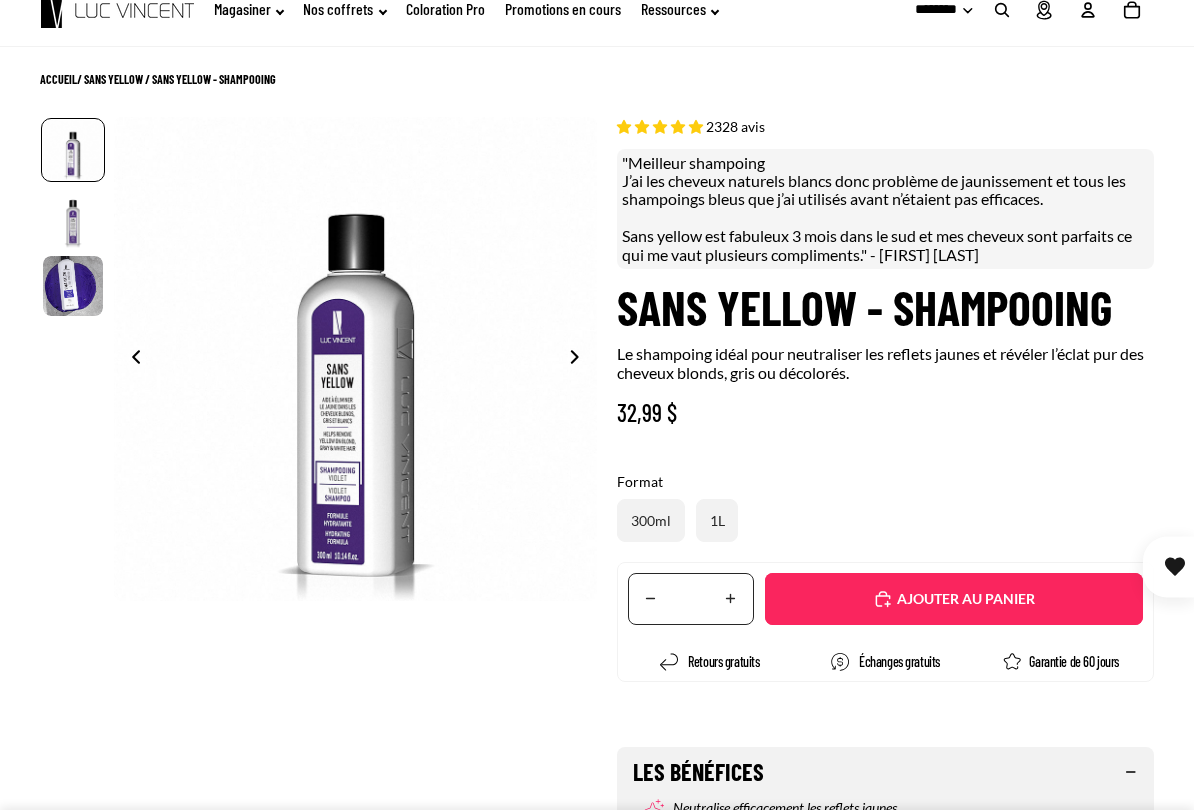click on "Ajouté" at bounding box center [954, 599] 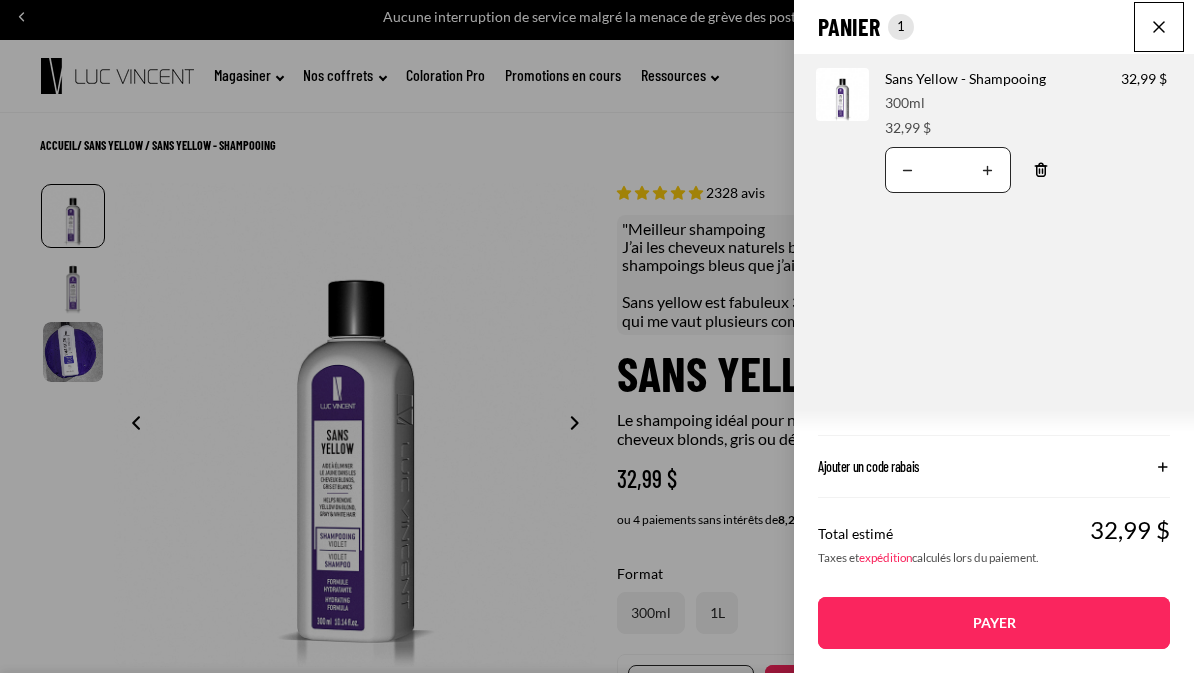 scroll, scrollTop: 0, scrollLeft: 0, axis: both 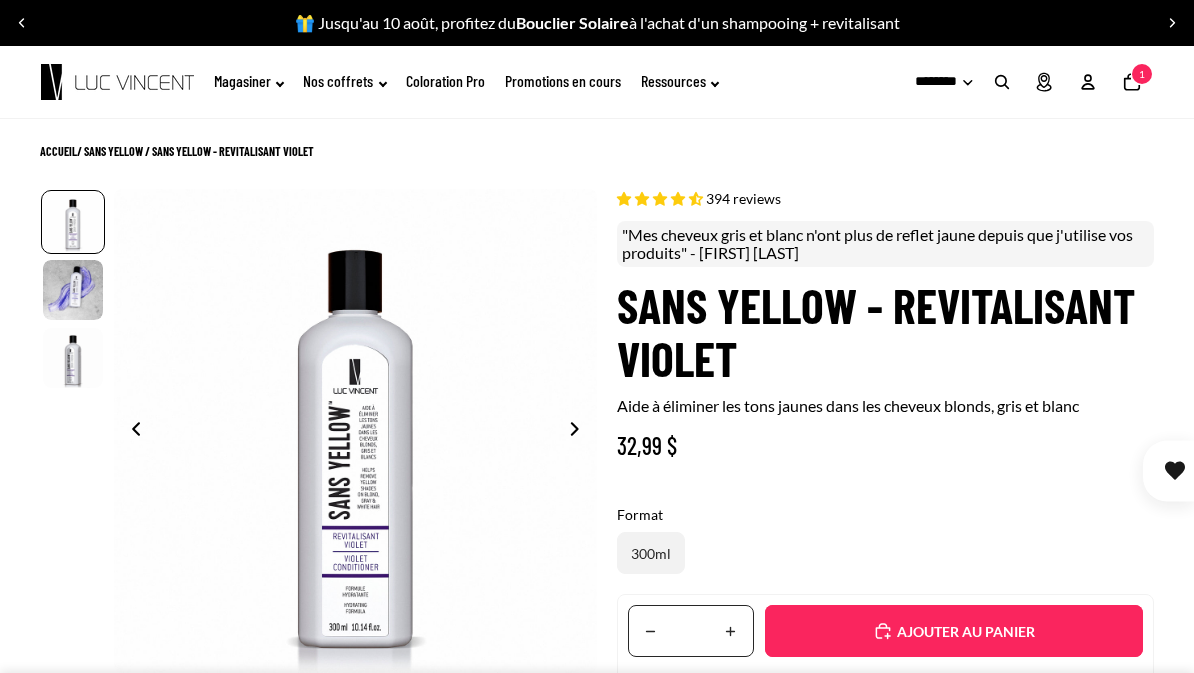 select on "**********" 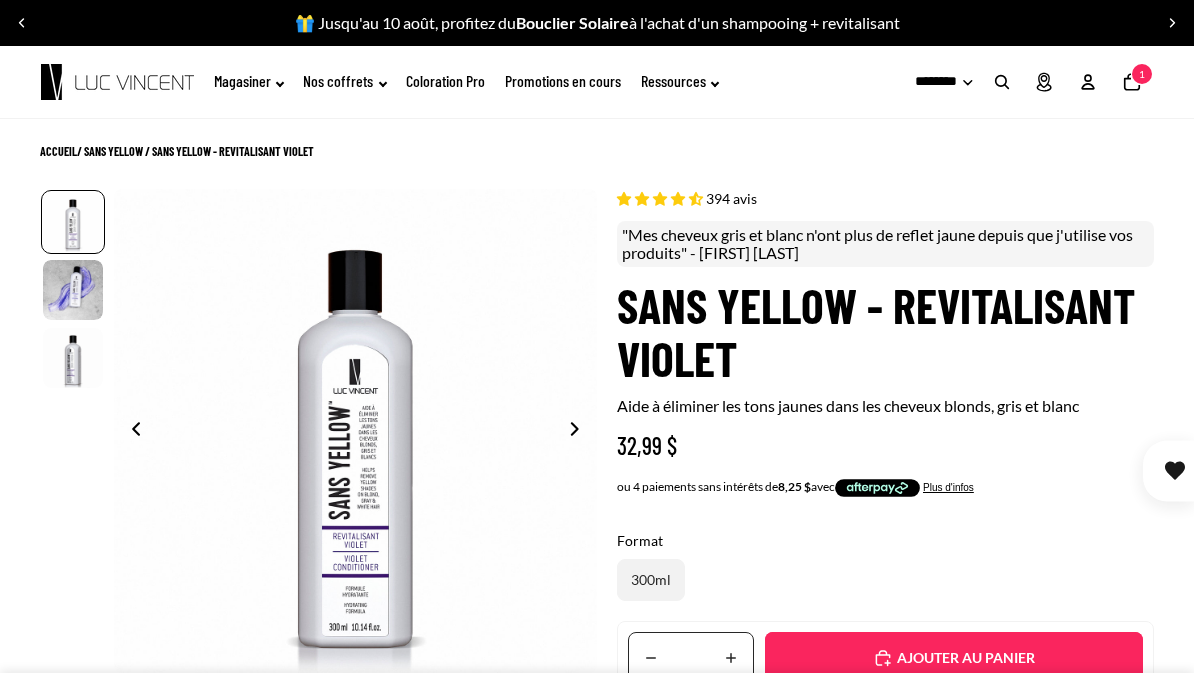 click on "Ajouté" at bounding box center (954, 658) 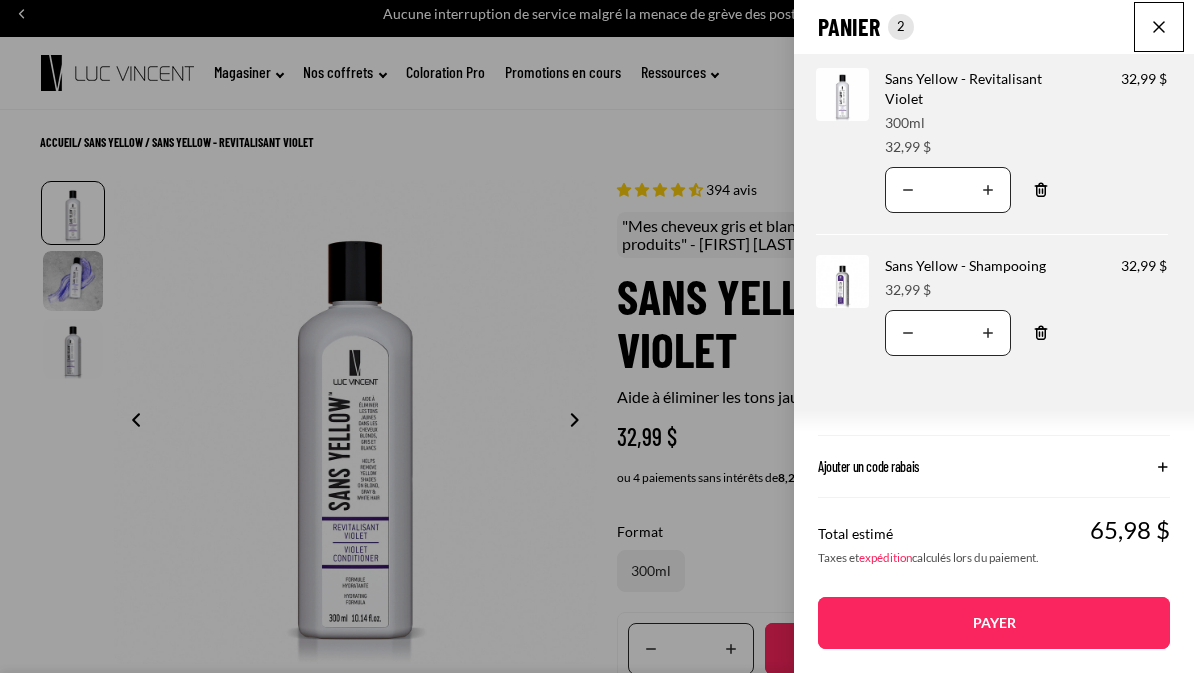 scroll, scrollTop: 0, scrollLeft: 0, axis: both 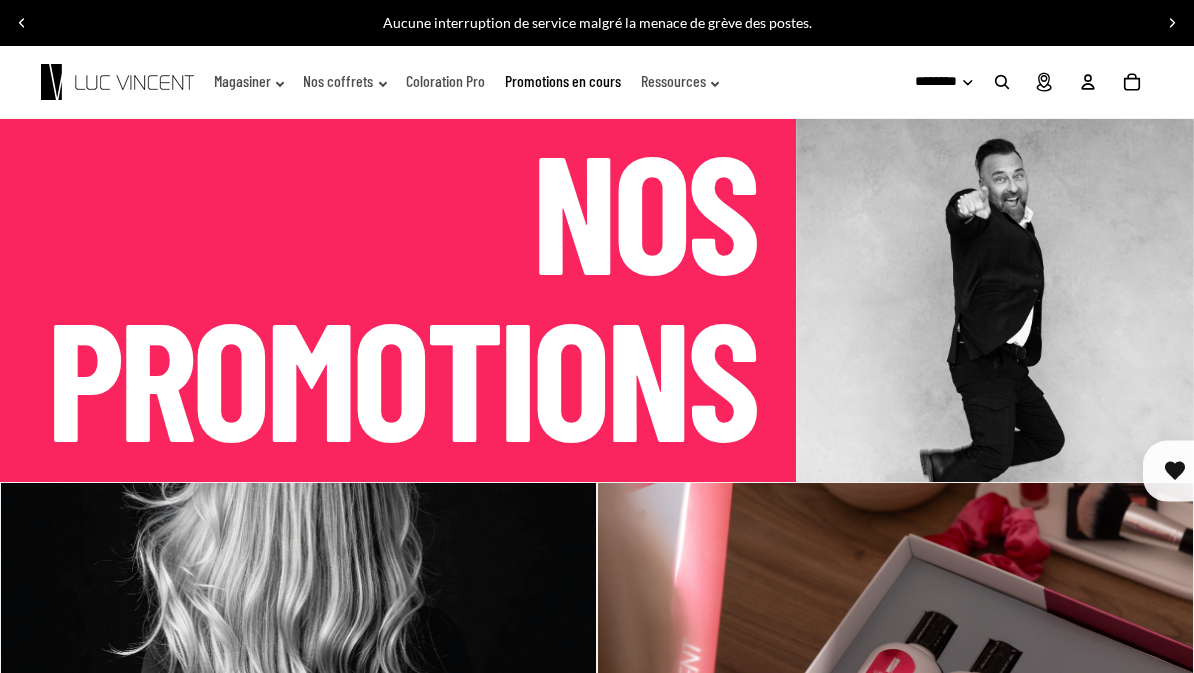 click on "Magasiner" 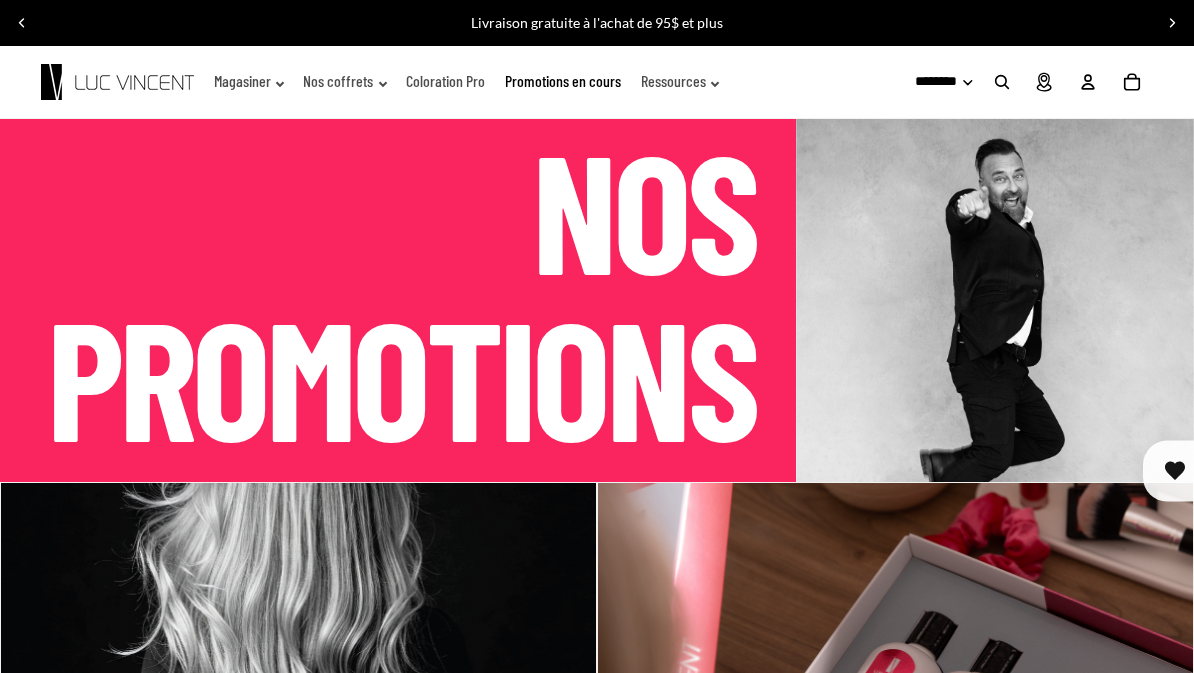 click on "Magasiner" 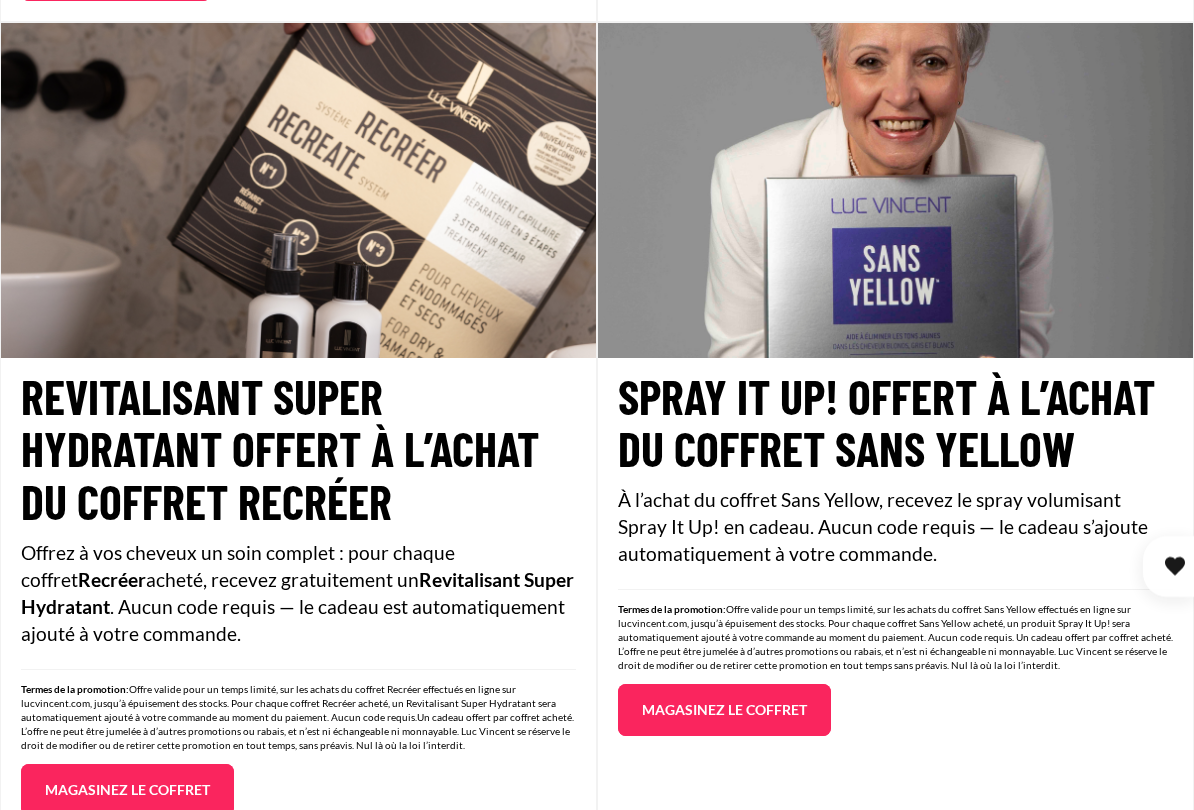 scroll, scrollTop: 2201, scrollLeft: 0, axis: vertical 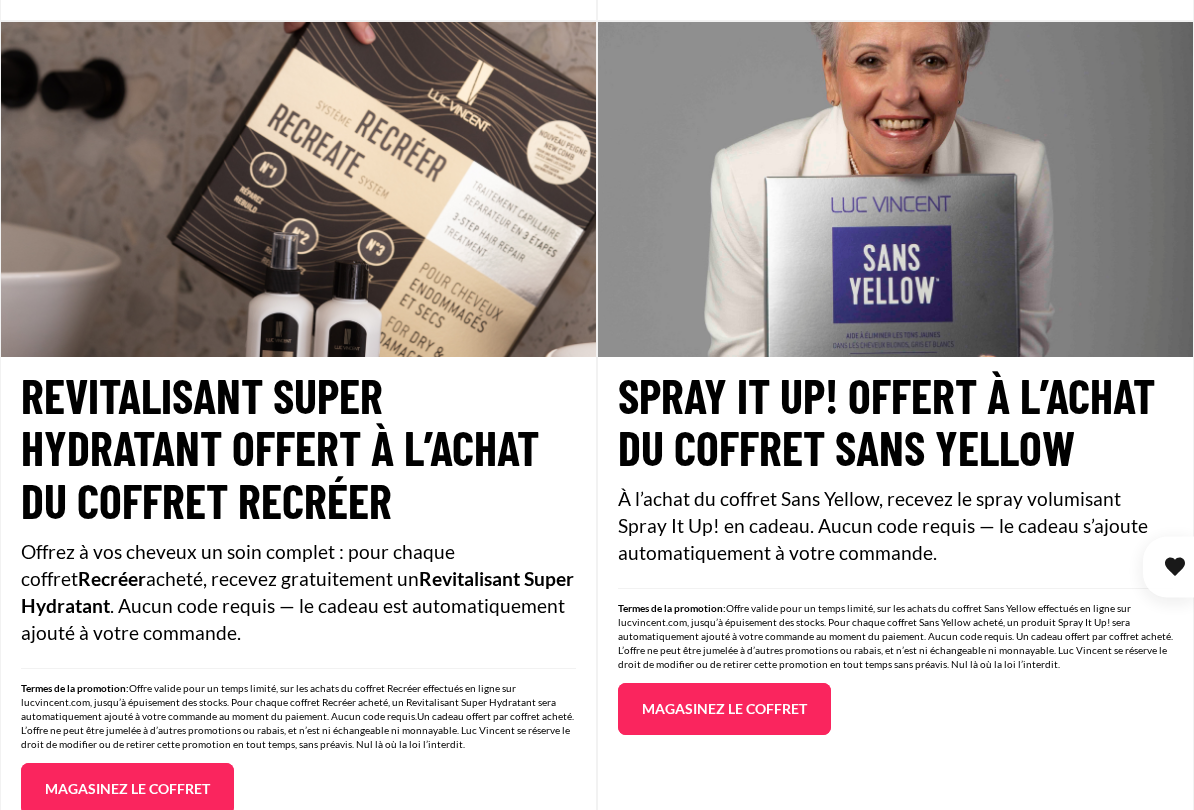 click on "Recréer" at bounding box center [112, 578] 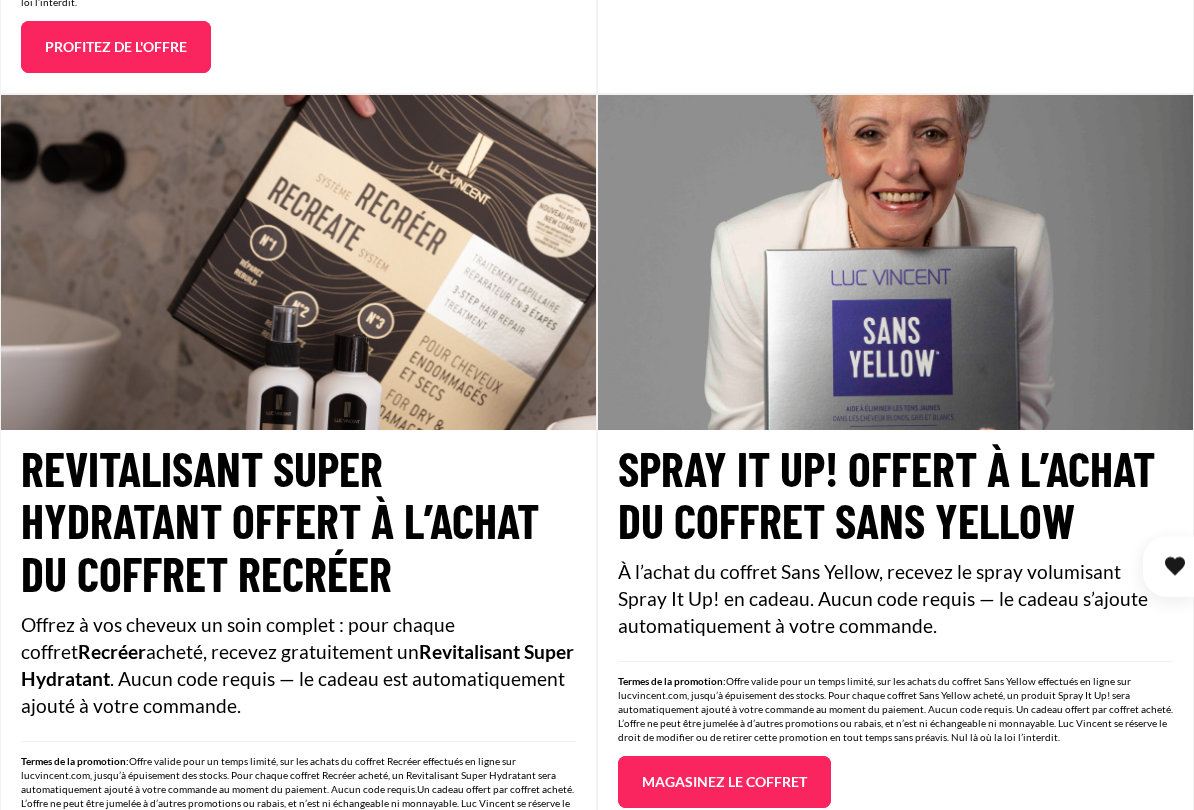scroll, scrollTop: 2128, scrollLeft: 0, axis: vertical 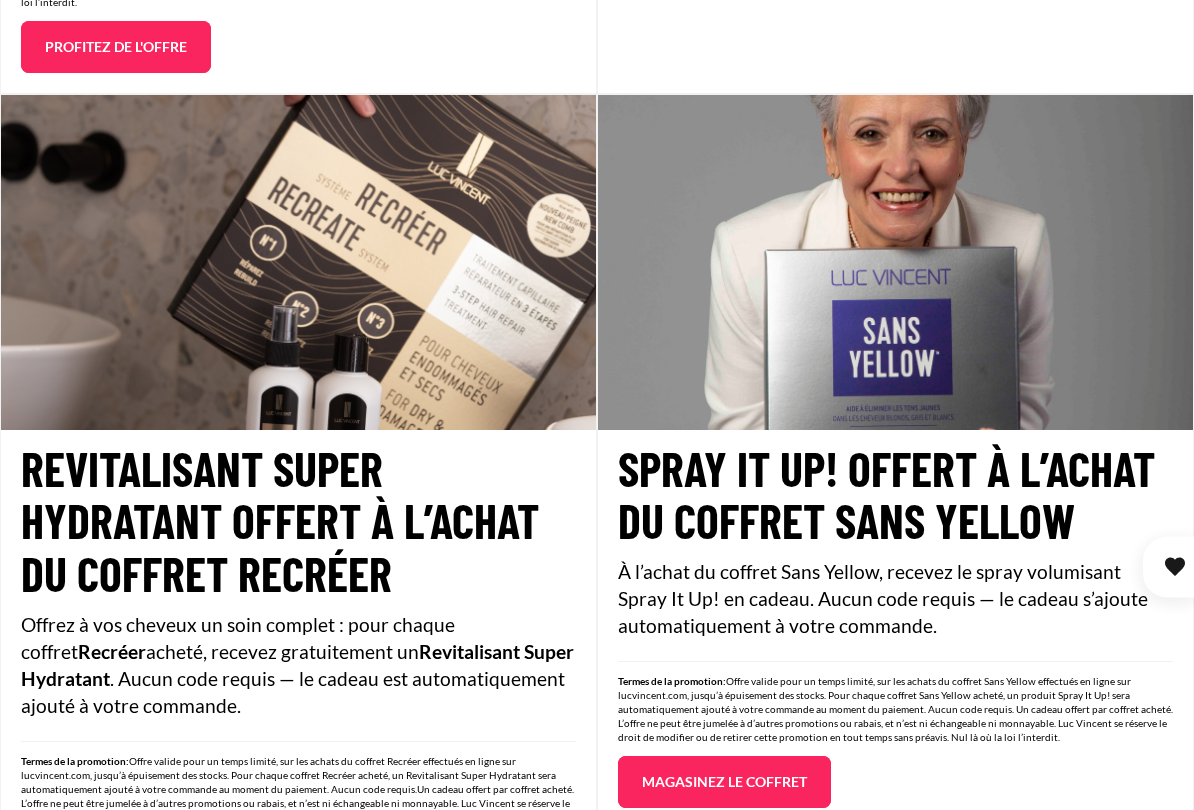 click on "Magasinez le coffret" at bounding box center (724, 782) 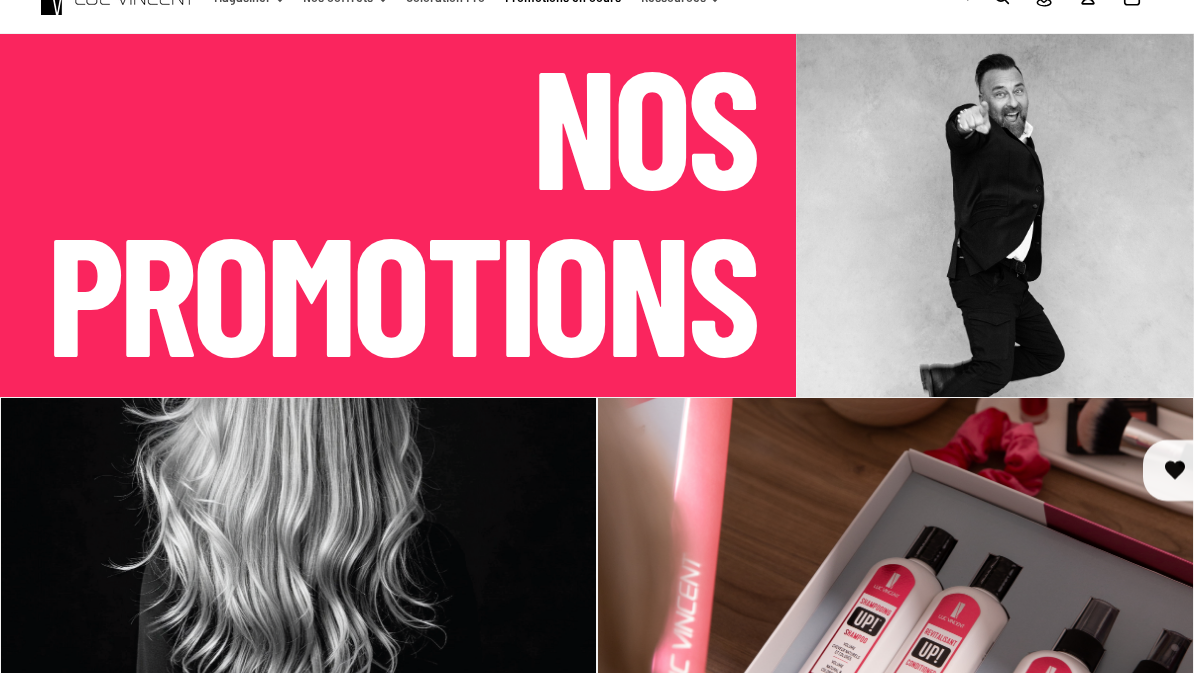 scroll, scrollTop: 0, scrollLeft: 0, axis: both 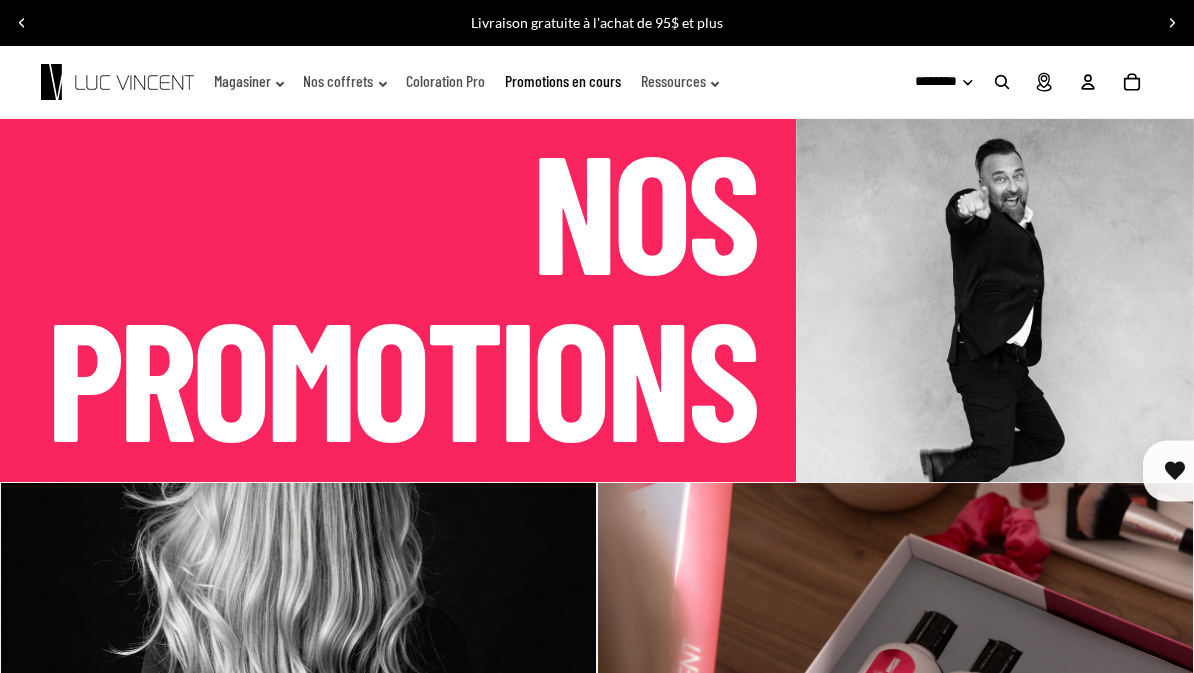 click on "Magasiner" 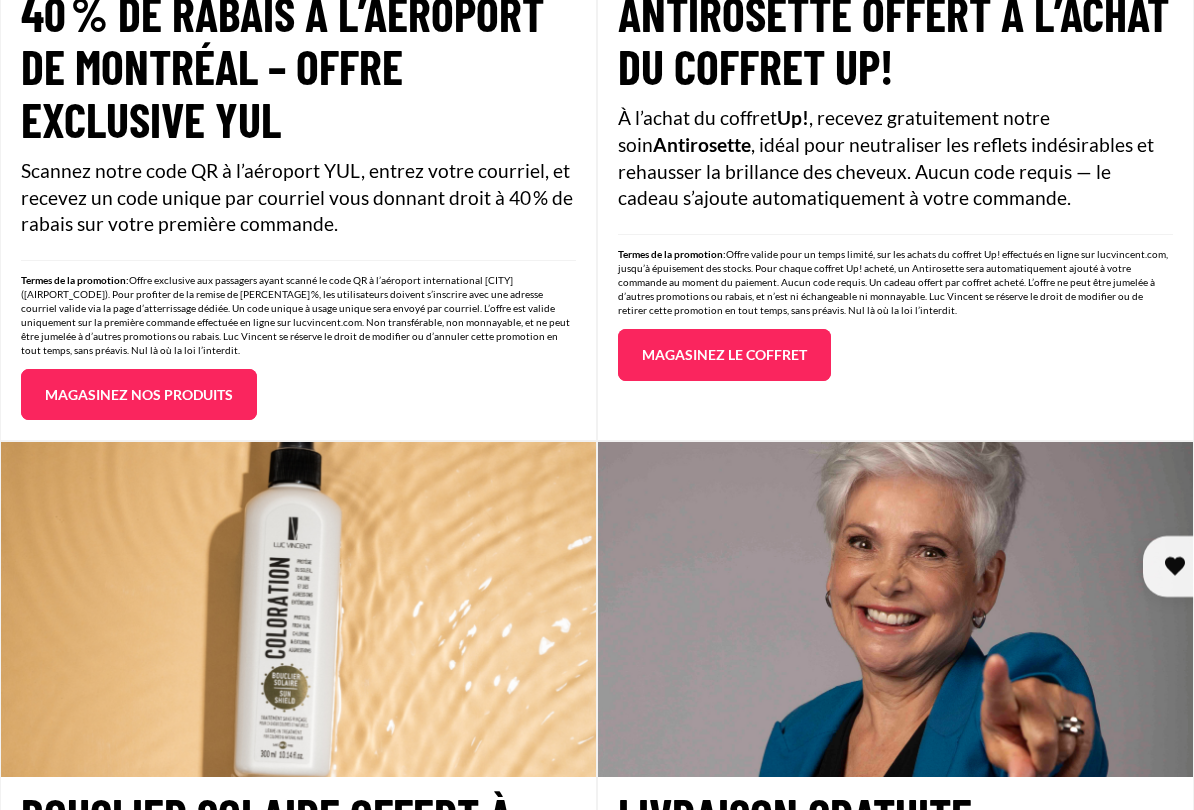 scroll, scrollTop: 884, scrollLeft: 0, axis: vertical 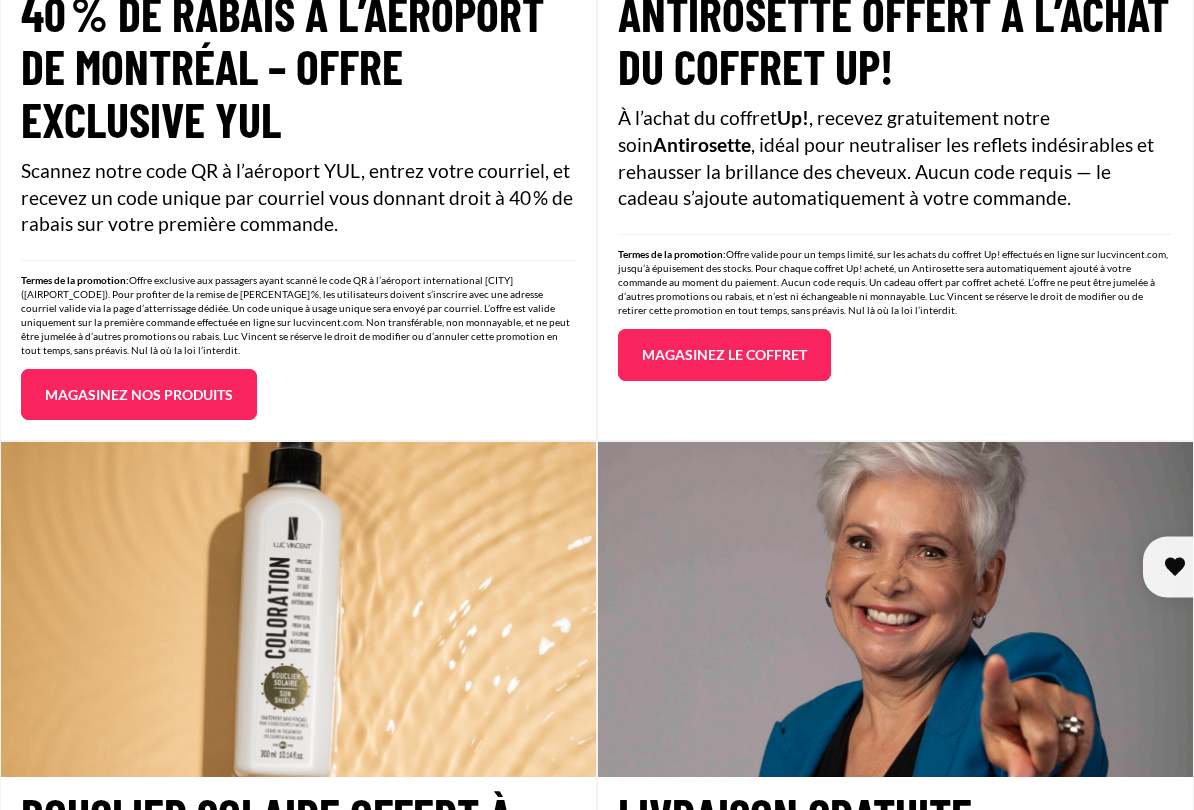click on "Magasinez nos produits" at bounding box center [139, 395] 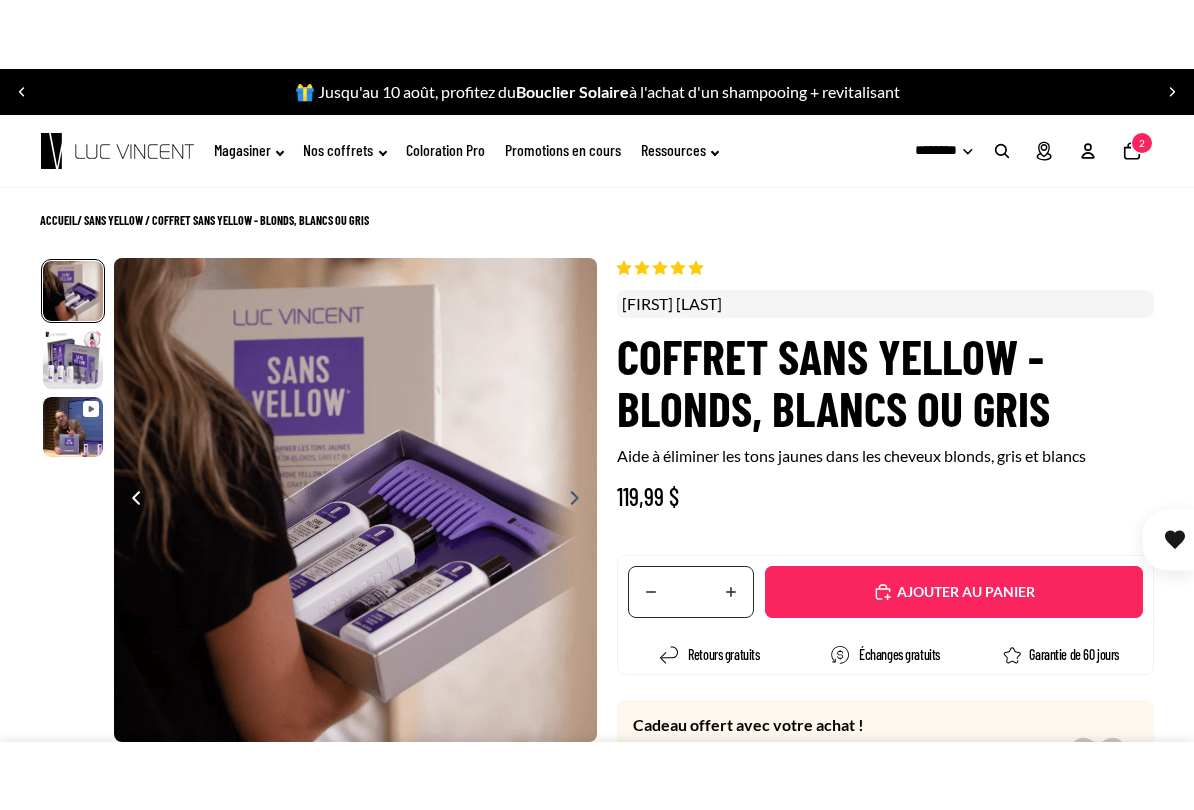 scroll, scrollTop: 0, scrollLeft: 0, axis: both 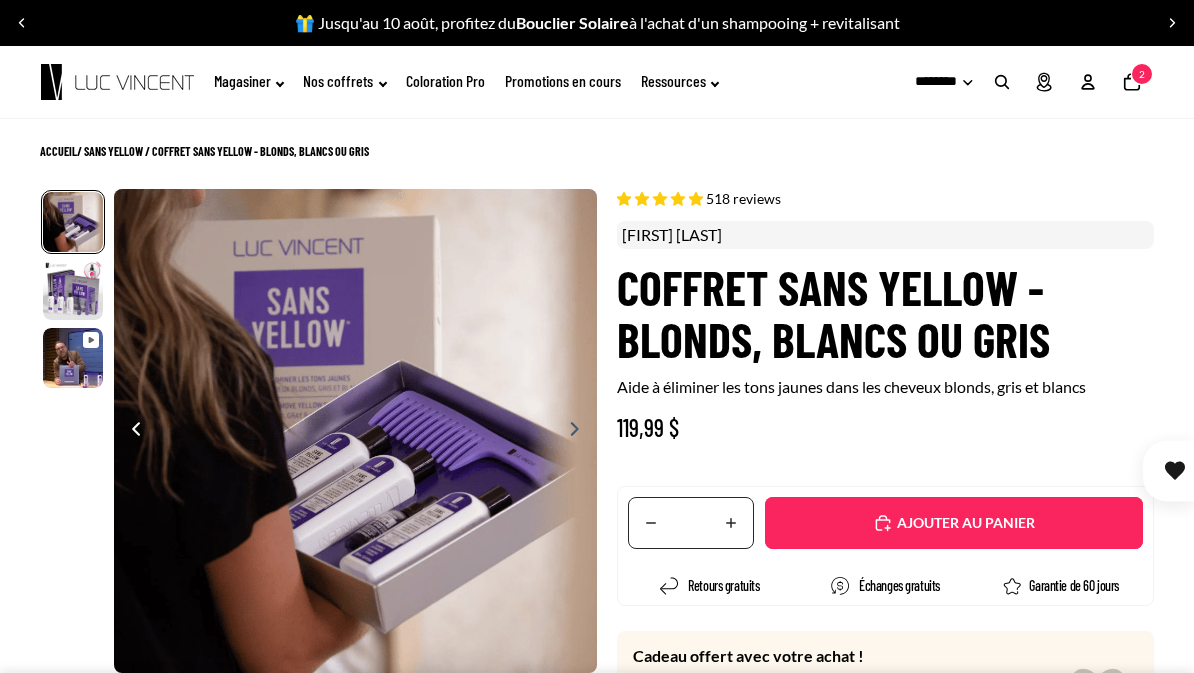 select on "**********" 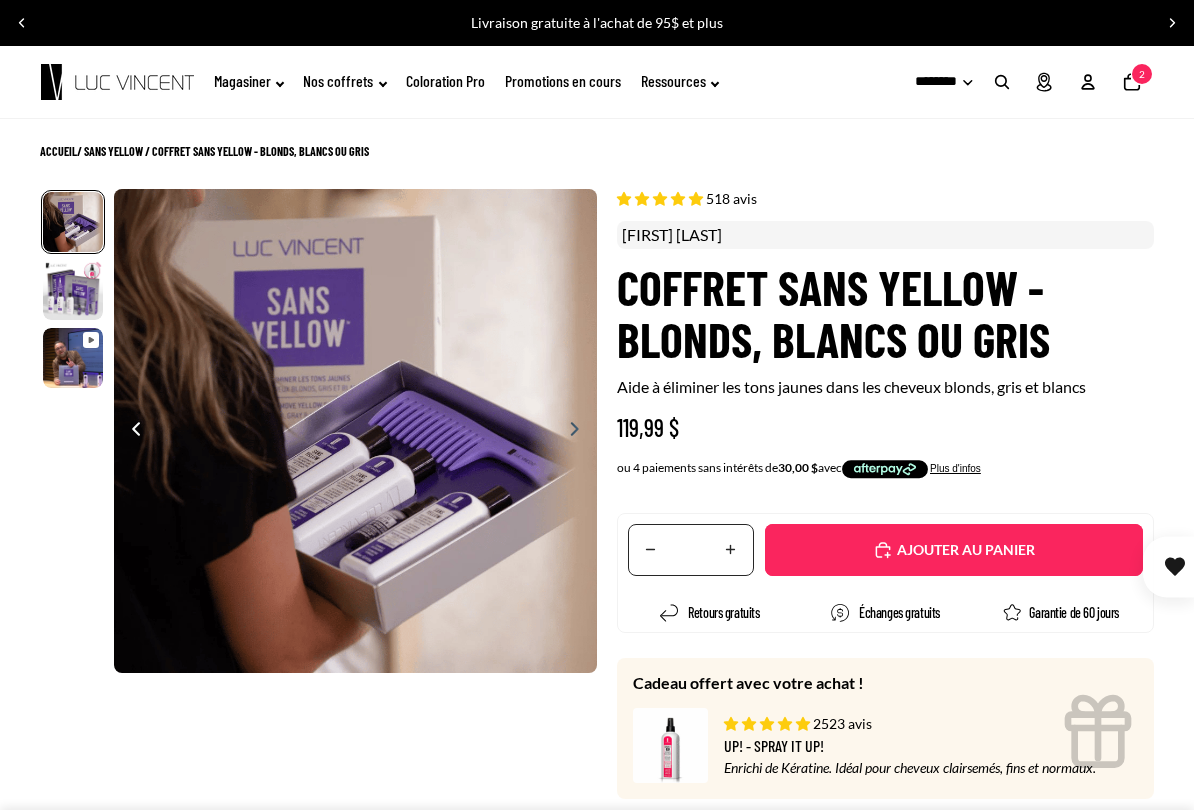 click 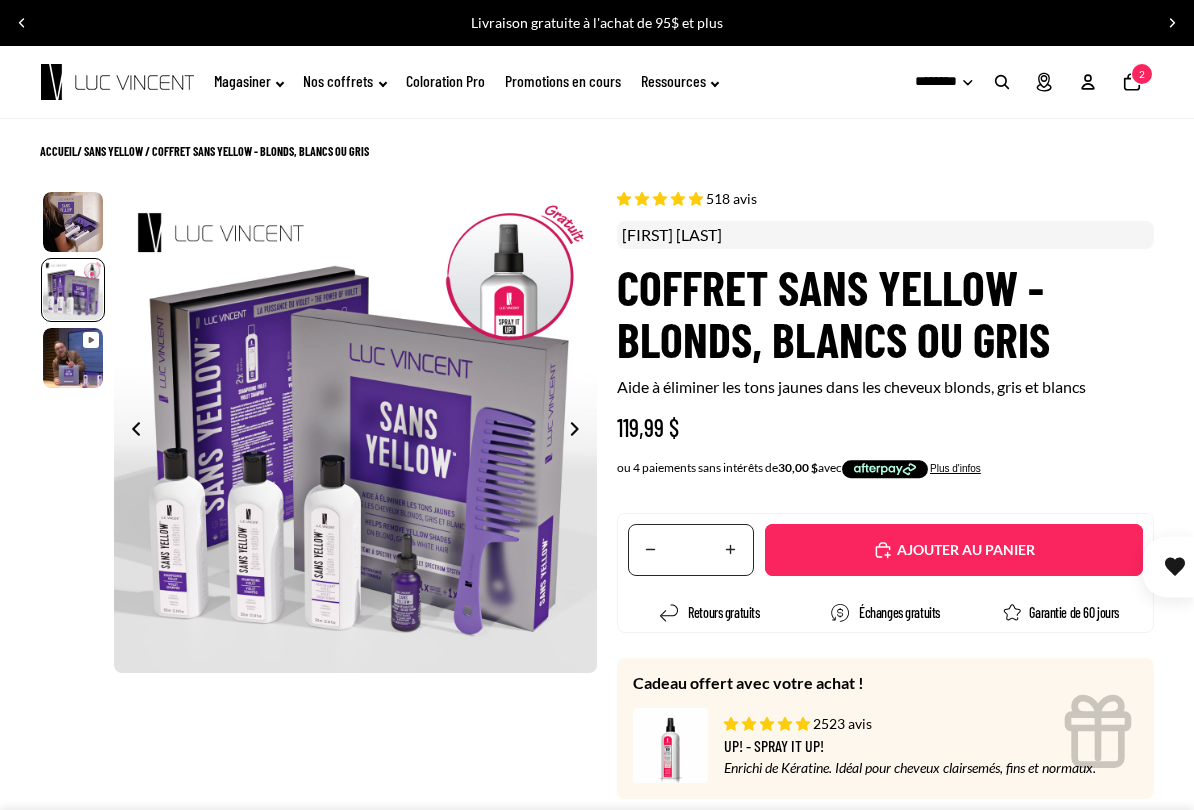 scroll, scrollTop: 0, scrollLeft: 484, axis: horizontal 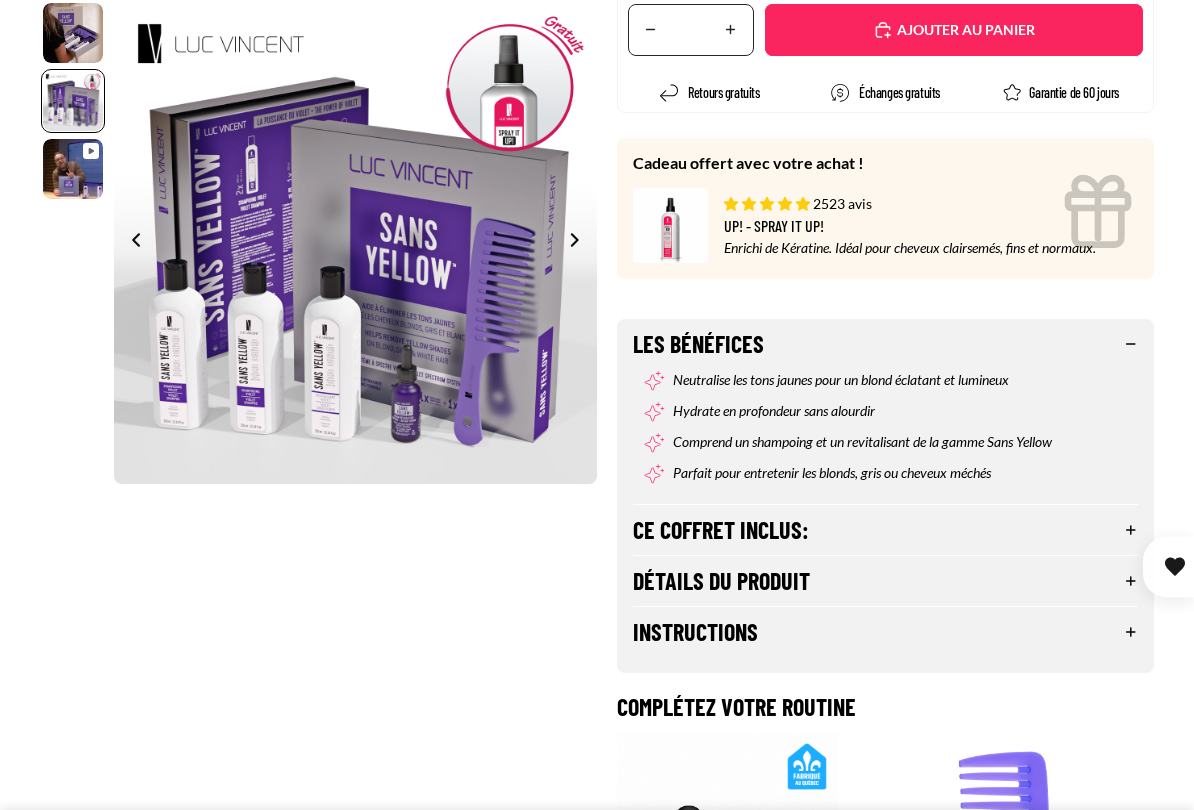 click on "Ce coffret inclus:" at bounding box center (885, 530) 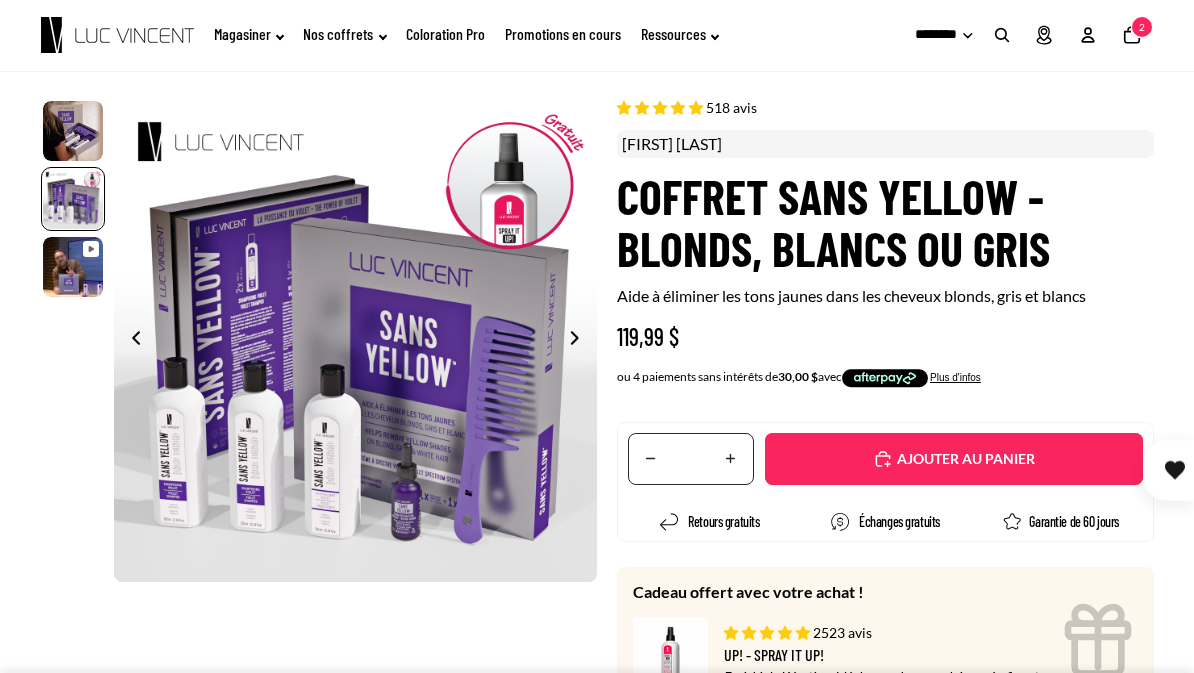 scroll, scrollTop: 0, scrollLeft: 0, axis: both 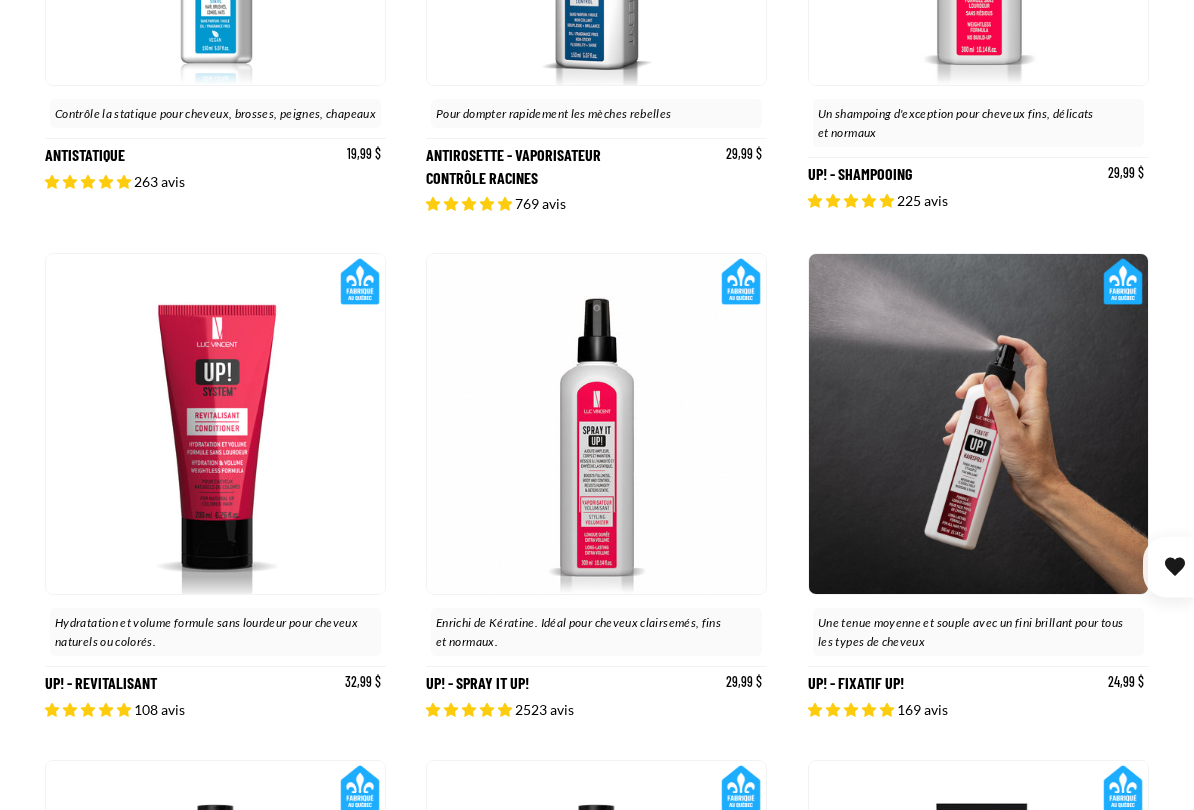 click on "Up! - Spray it up!" at bounding box center (596, 486) 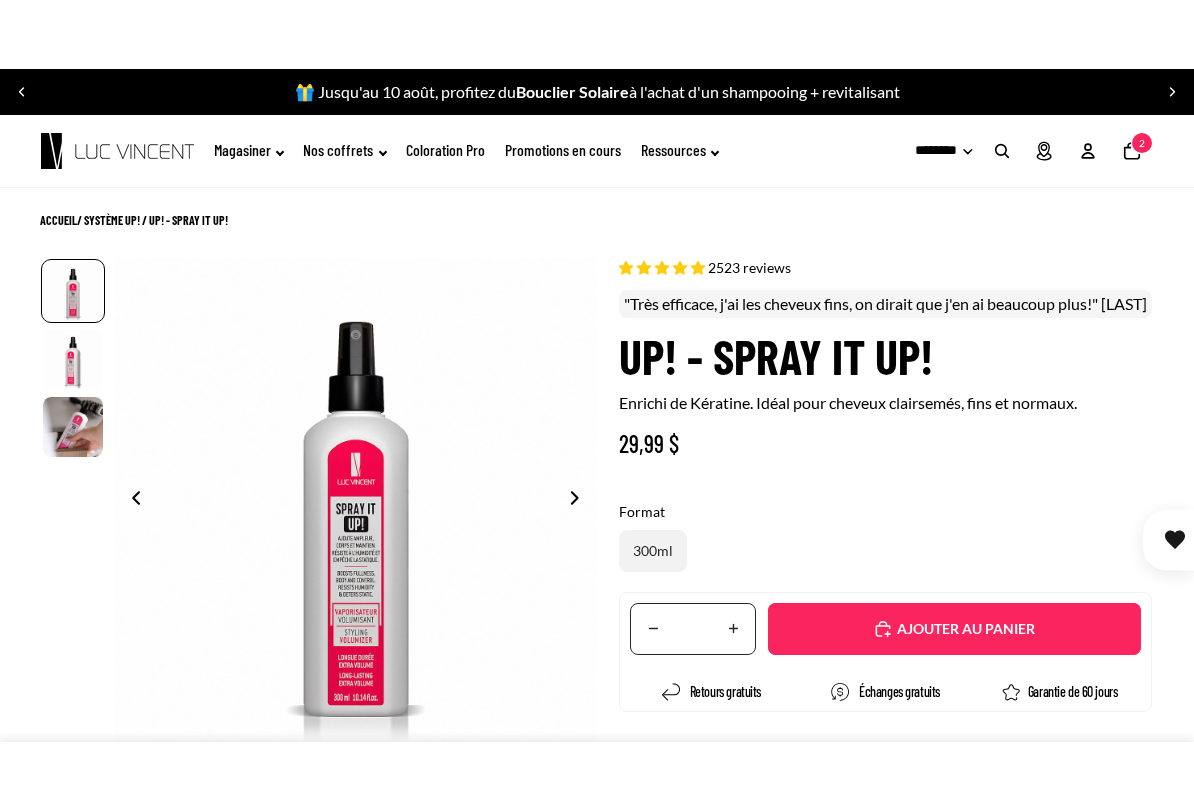 scroll, scrollTop: 0, scrollLeft: 0, axis: both 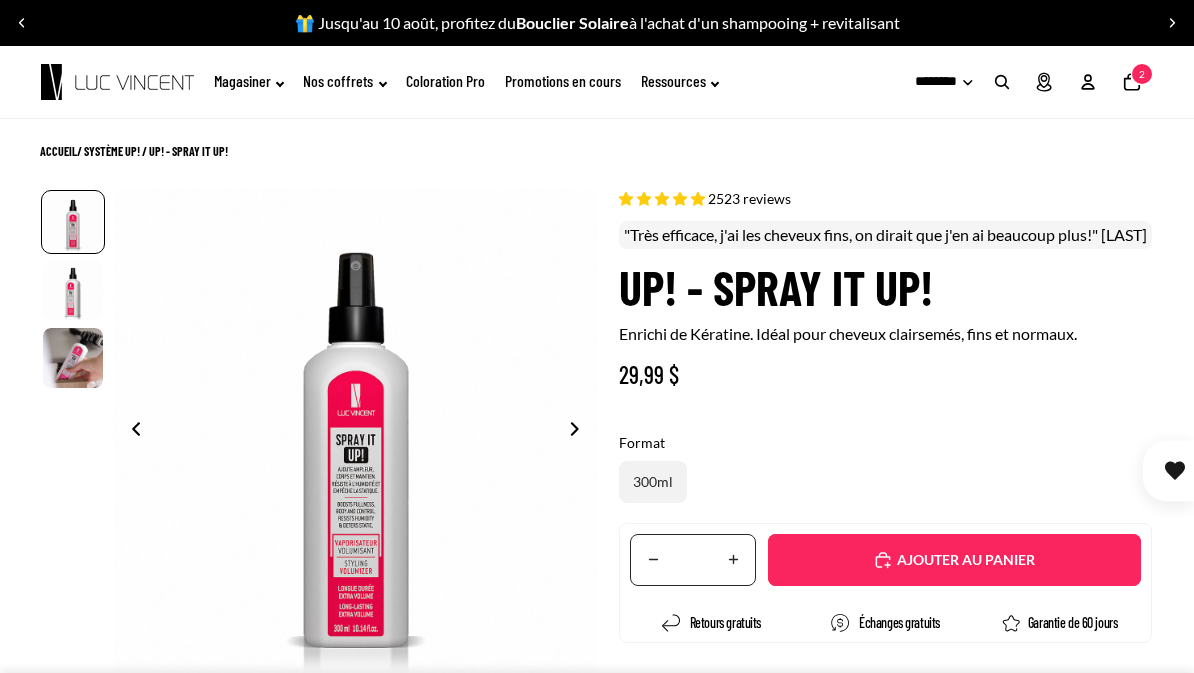 select on "**********" 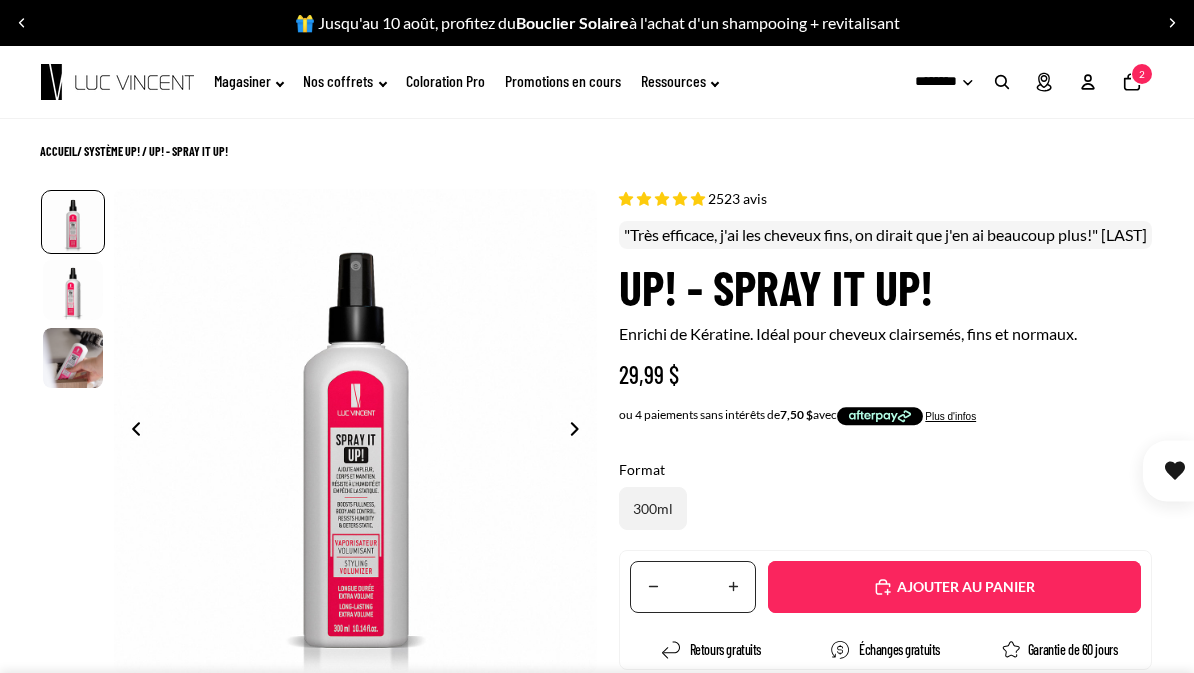 click on "Ajouté" at bounding box center (954, 587) 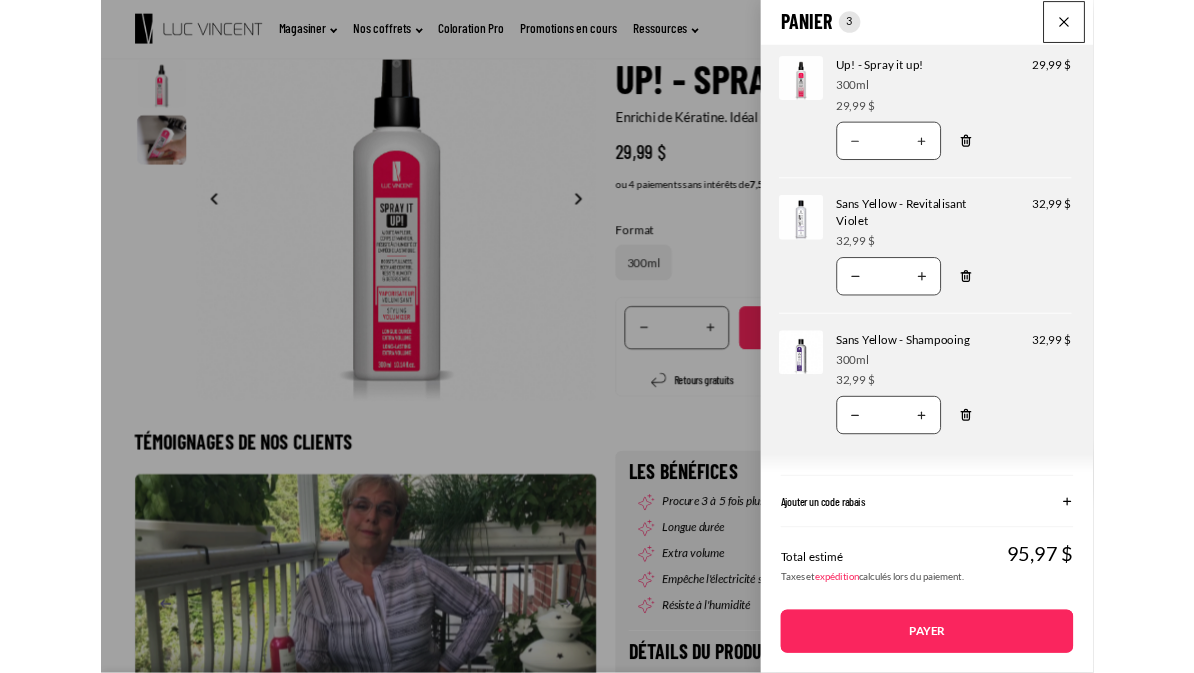 scroll, scrollTop: 0, scrollLeft: 0, axis: both 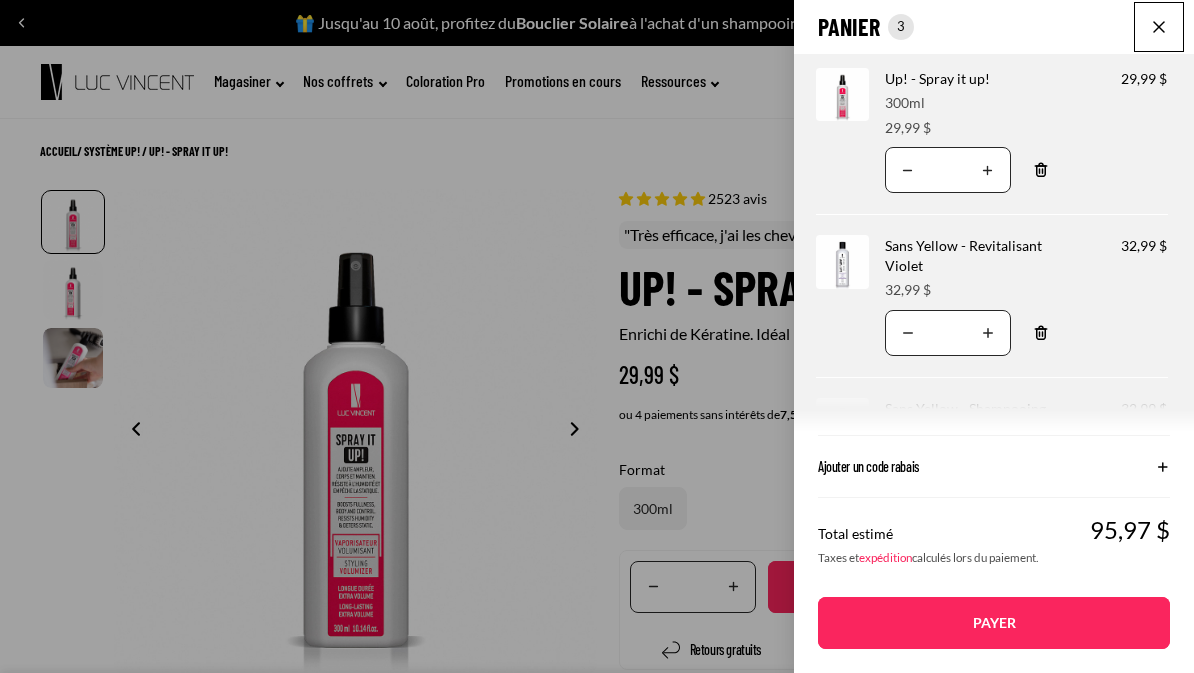 click on "Payer" at bounding box center (994, 623) 